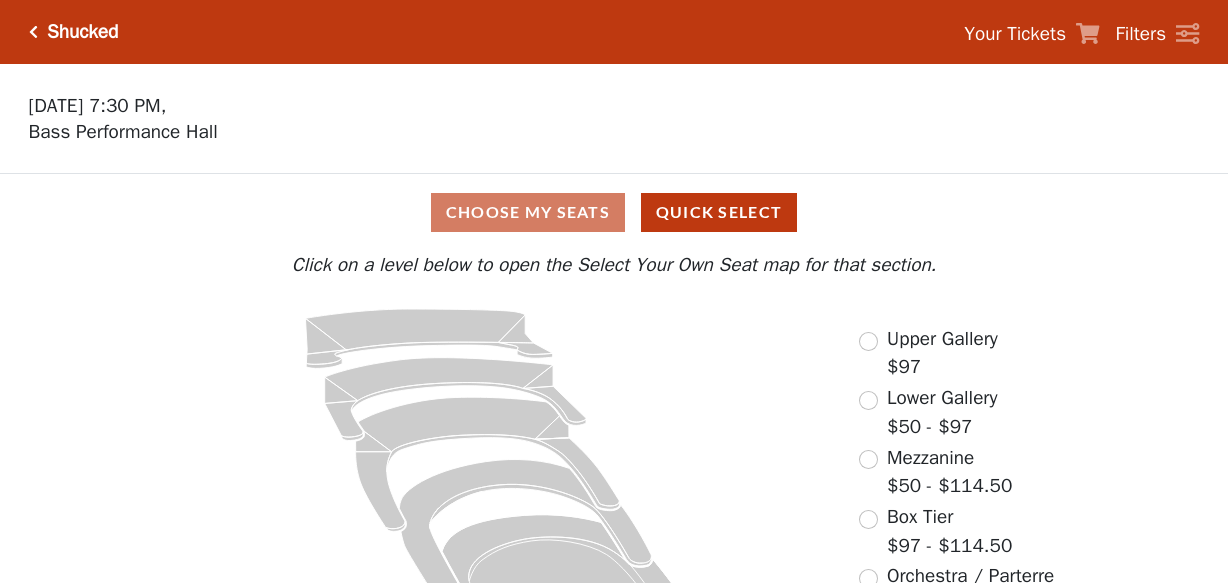 scroll, scrollTop: 0, scrollLeft: 0, axis: both 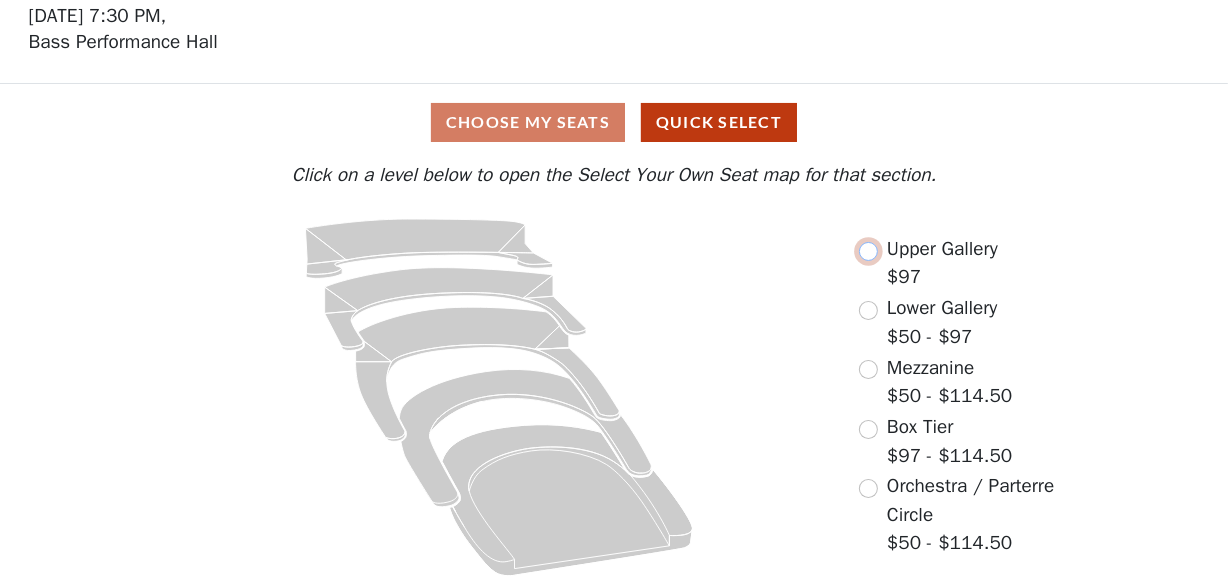 click at bounding box center [868, 251] 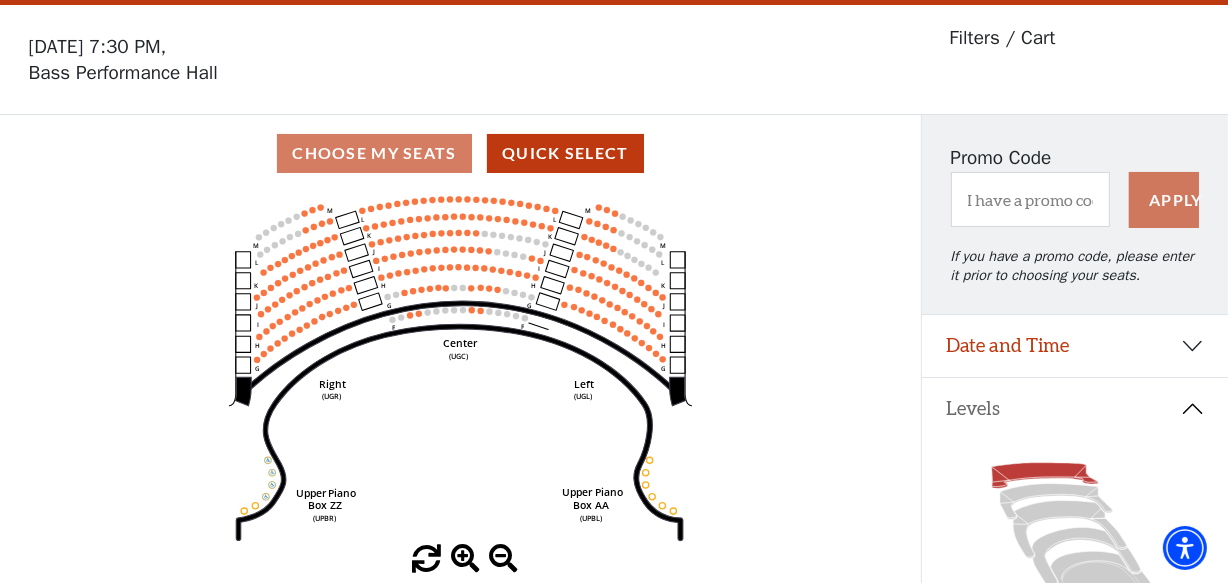 scroll, scrollTop: 90, scrollLeft: 0, axis: vertical 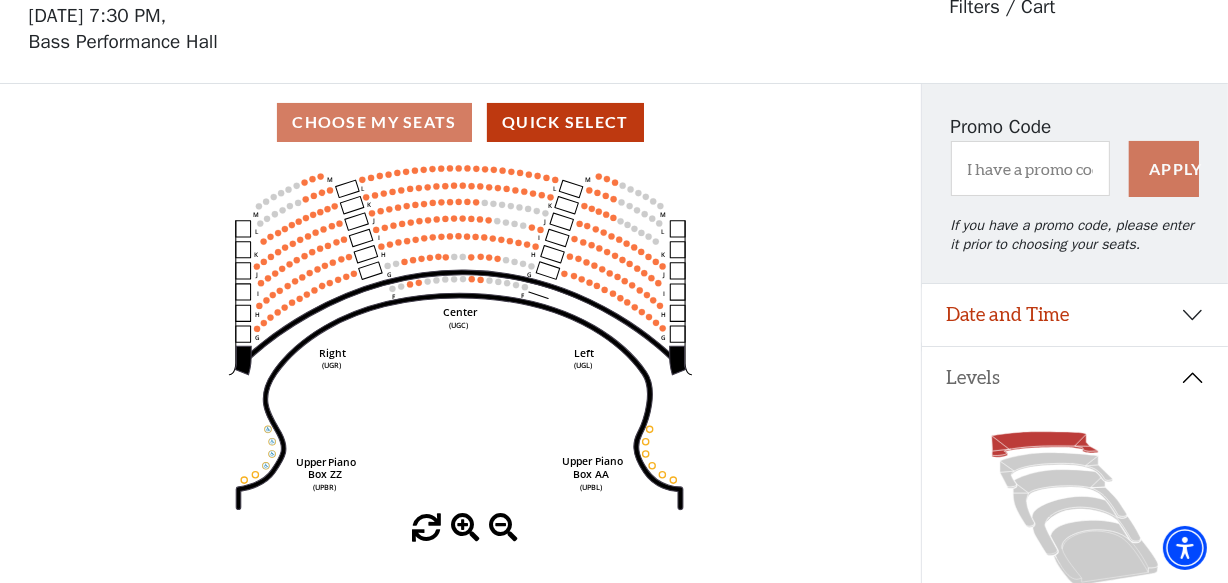 click on "Levels" at bounding box center (1075, 378) 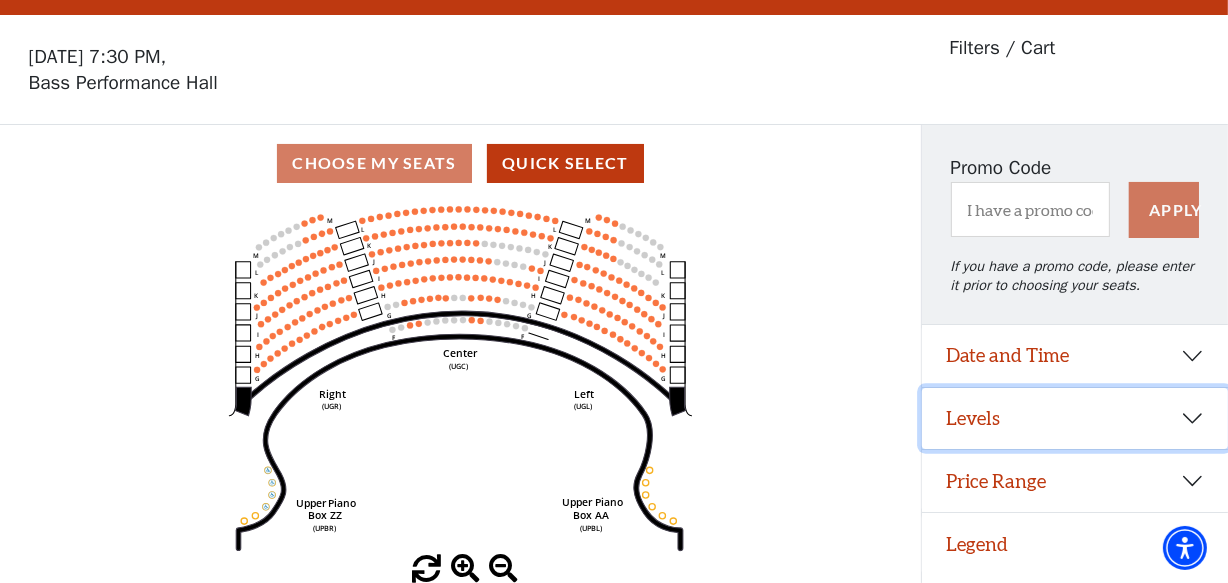 scroll, scrollTop: 47, scrollLeft: 0, axis: vertical 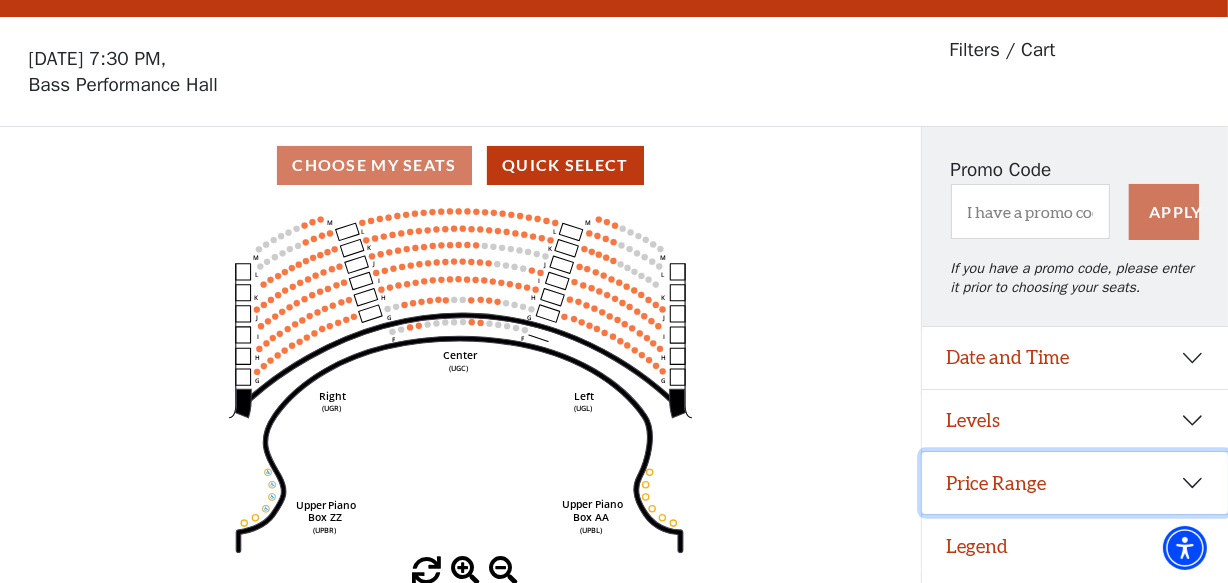 click on "Price Range" at bounding box center (1075, 483) 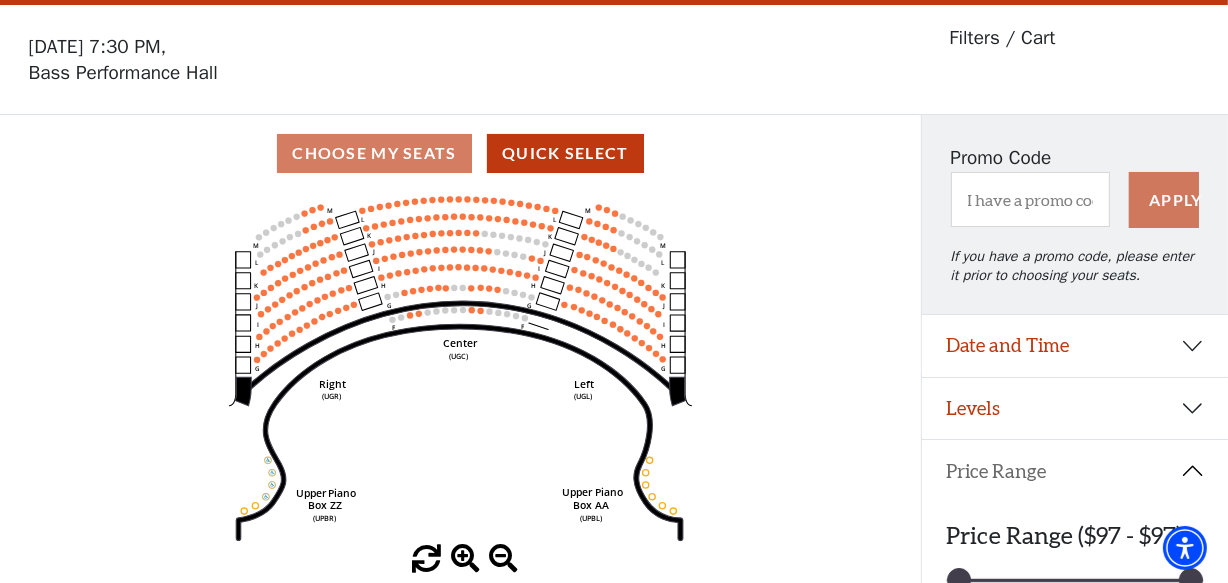 scroll, scrollTop: 139, scrollLeft: 0, axis: vertical 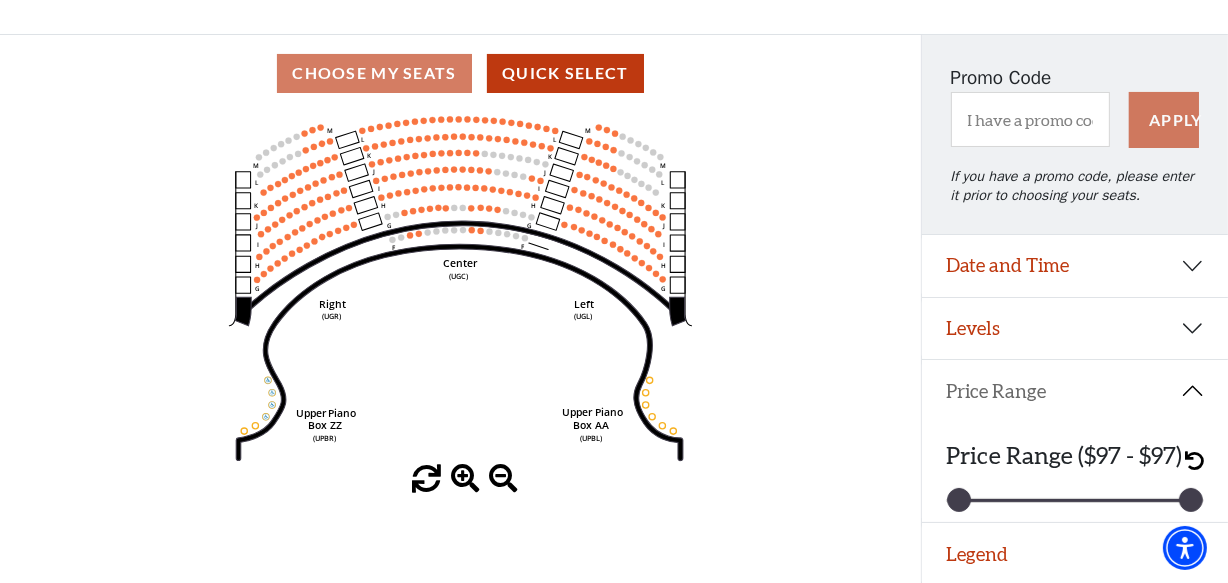 click on "Price Range" at bounding box center [1075, 391] 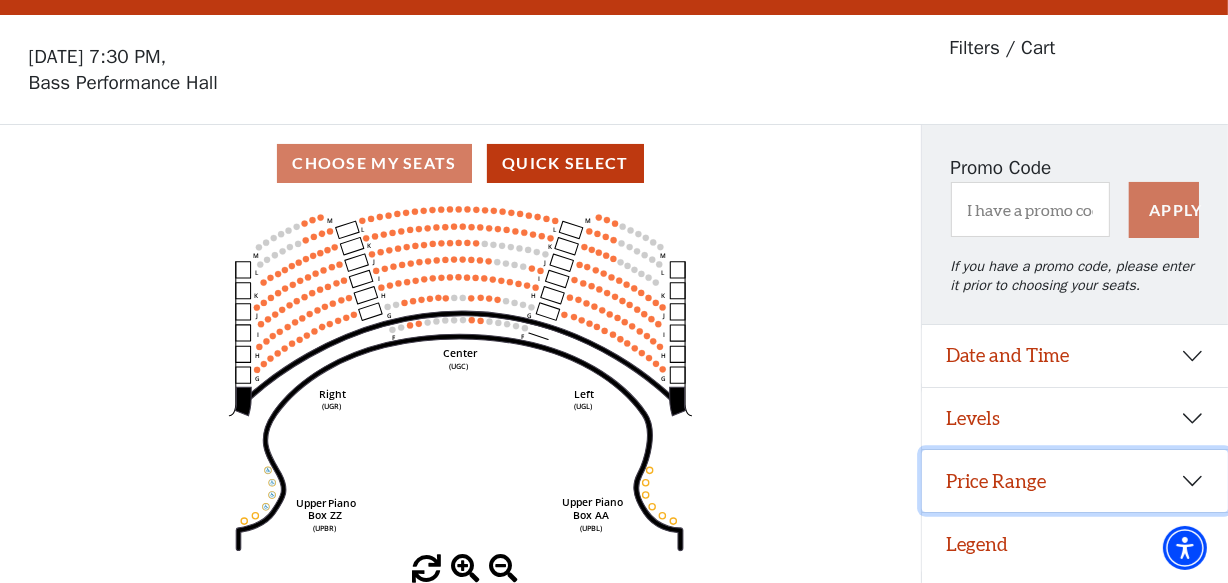 scroll, scrollTop: 47, scrollLeft: 0, axis: vertical 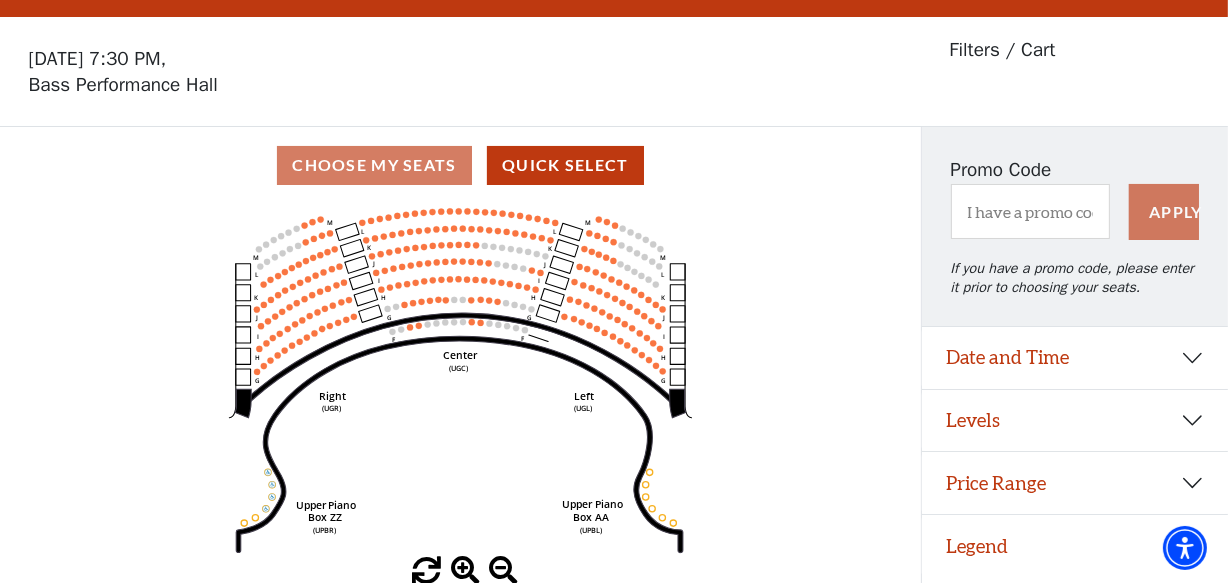 click at bounding box center (465, 571) 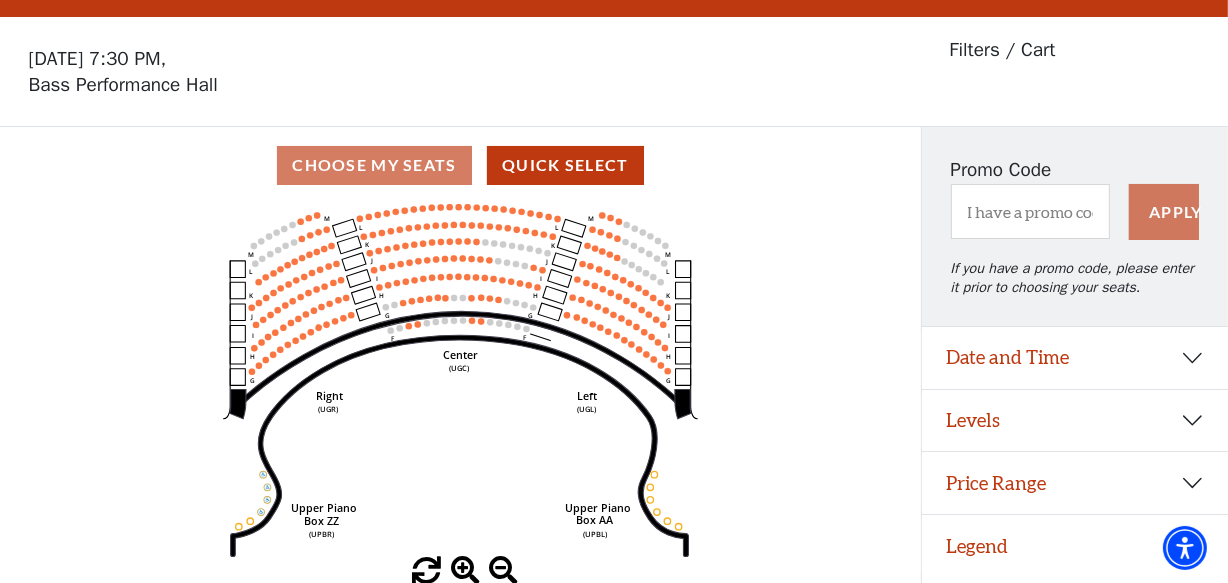 click at bounding box center [465, 571] 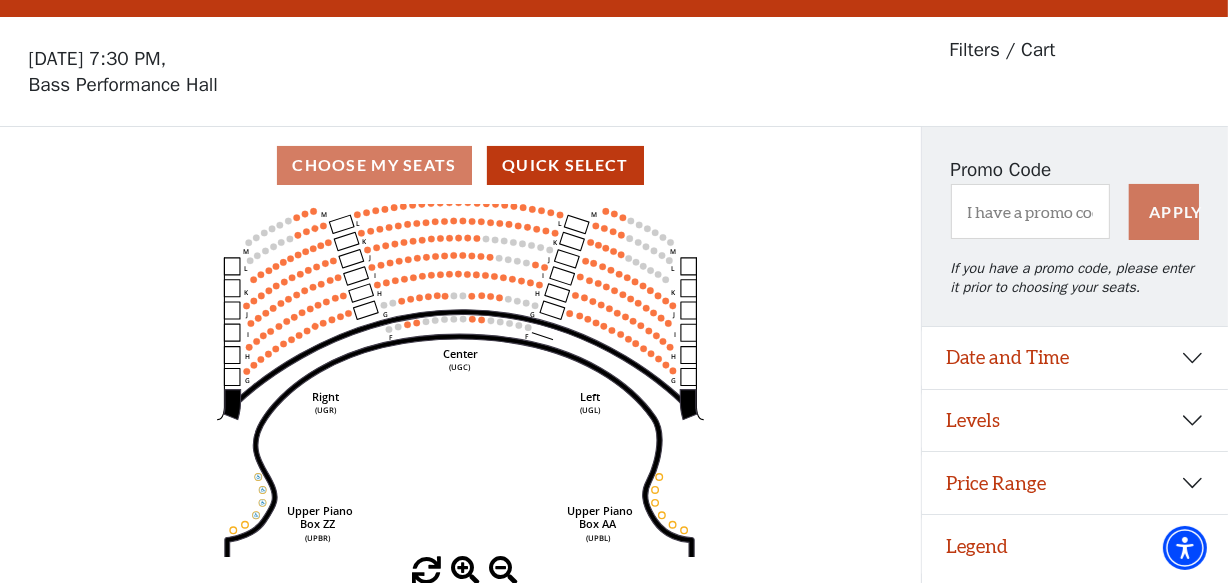 click at bounding box center (465, 571) 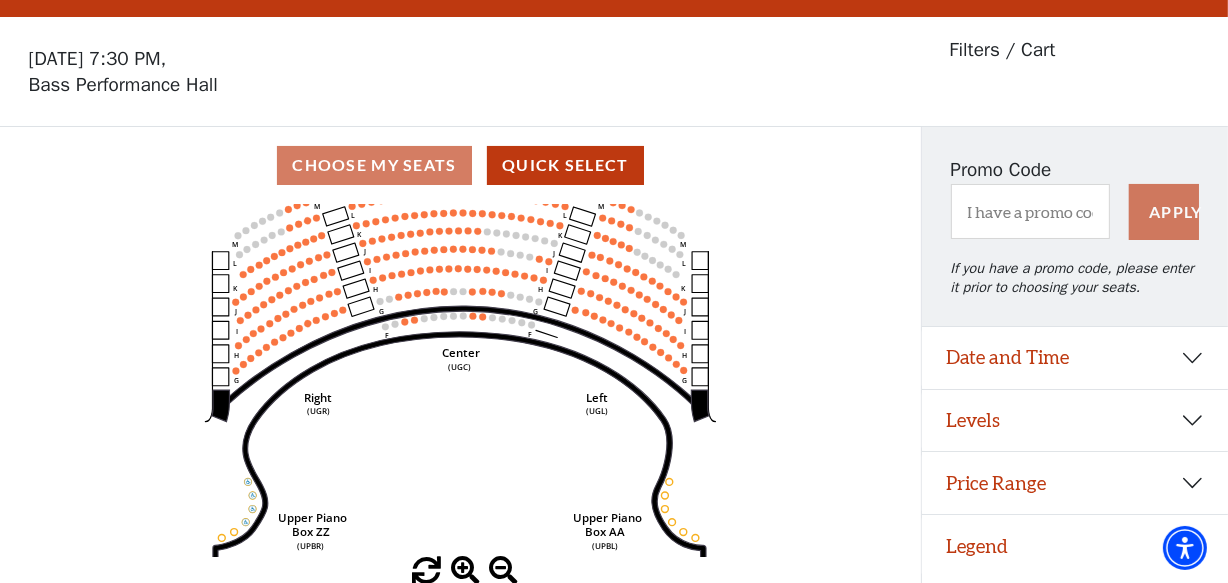 click at bounding box center (465, 571) 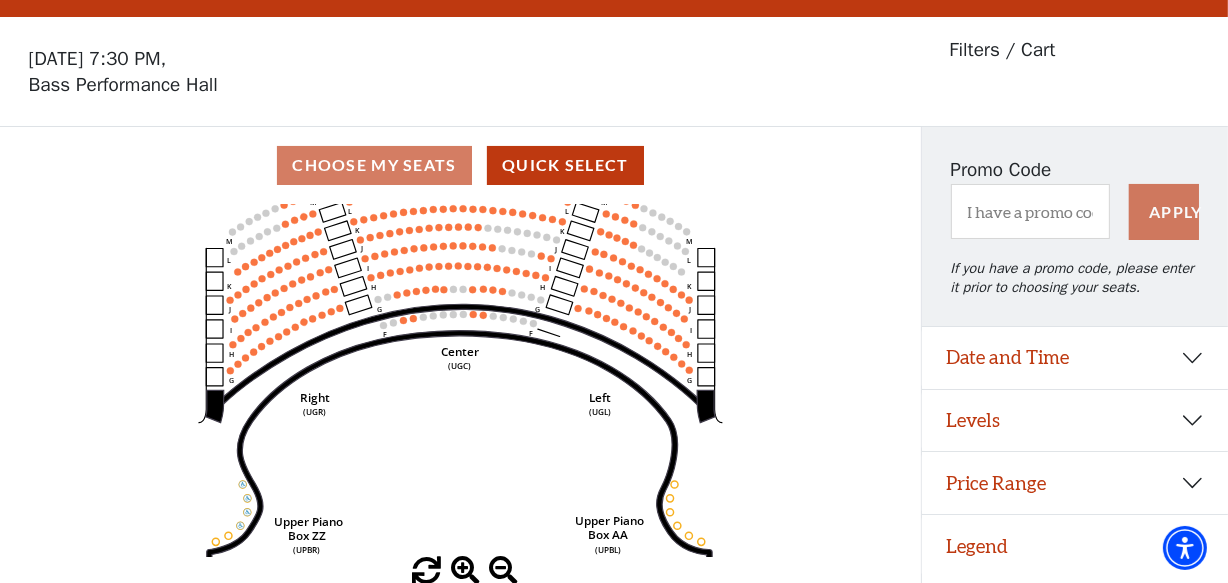 click at bounding box center (465, 571) 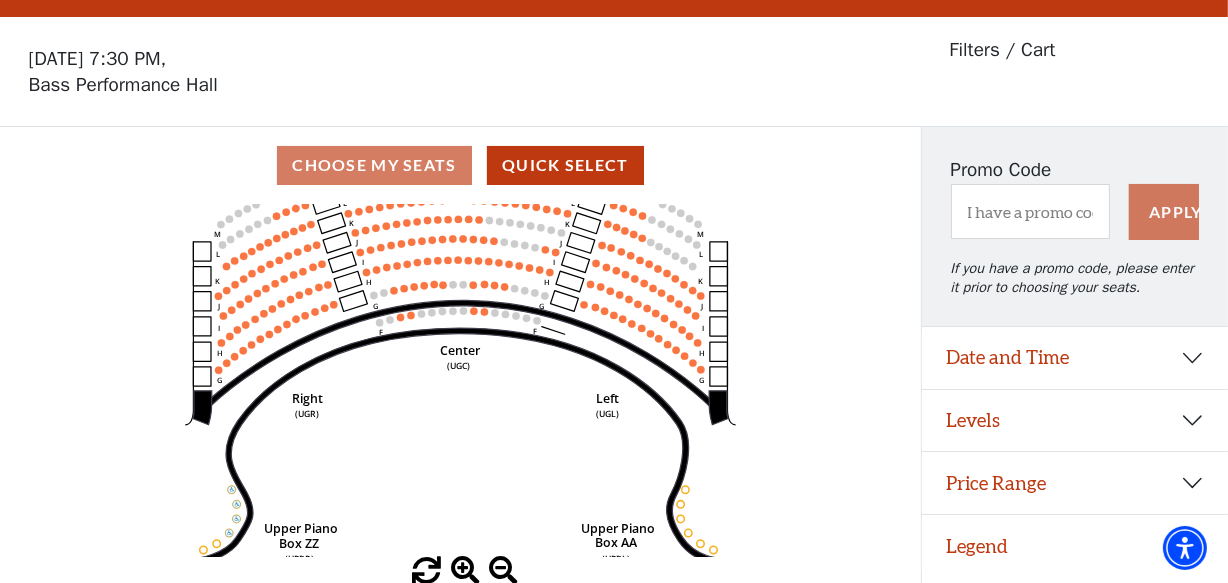 click at bounding box center [465, 571] 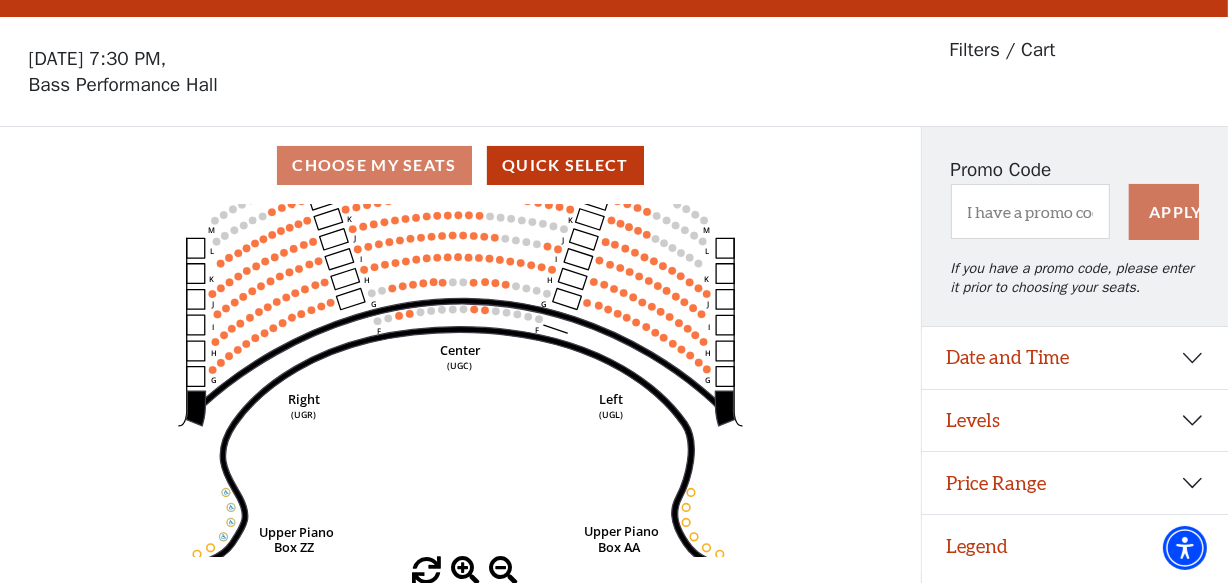 click at bounding box center (465, 571) 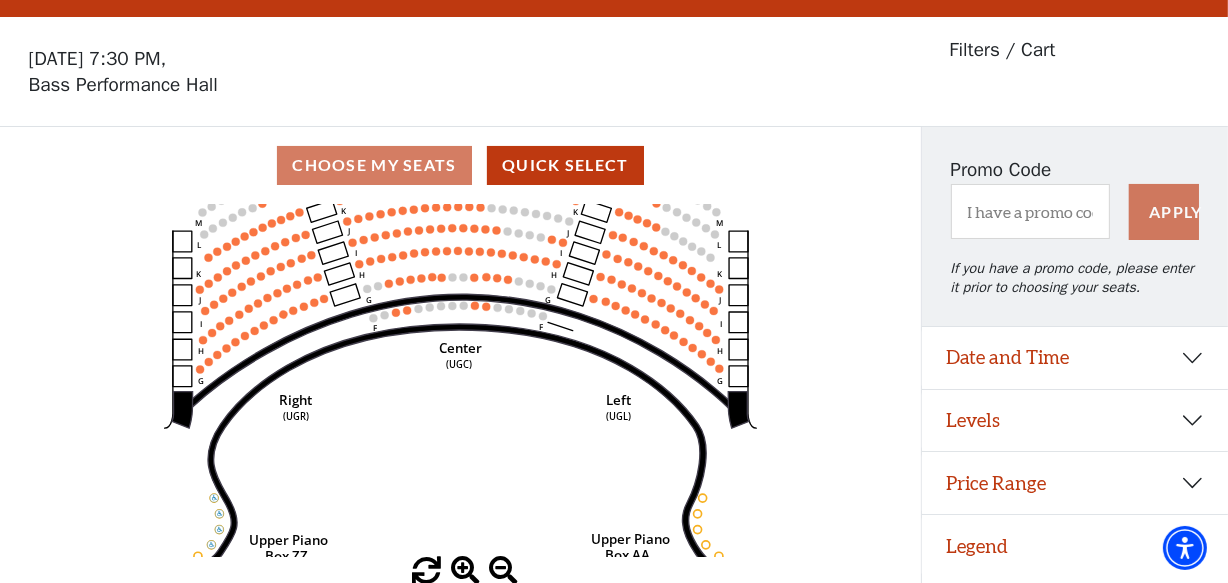 click at bounding box center [465, 571] 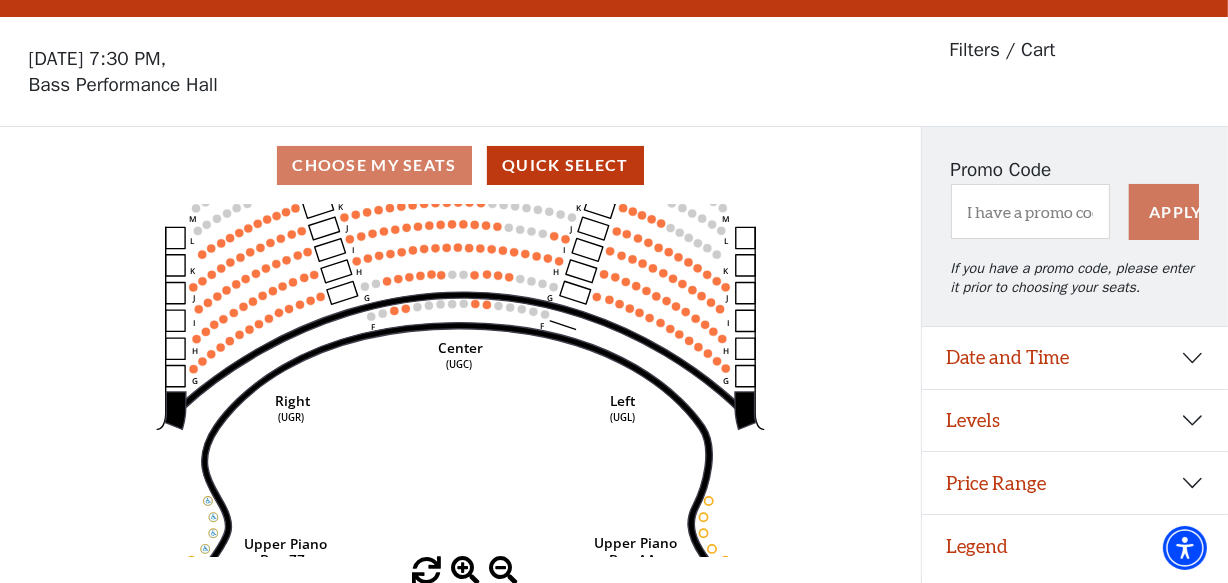 click at bounding box center [465, 571] 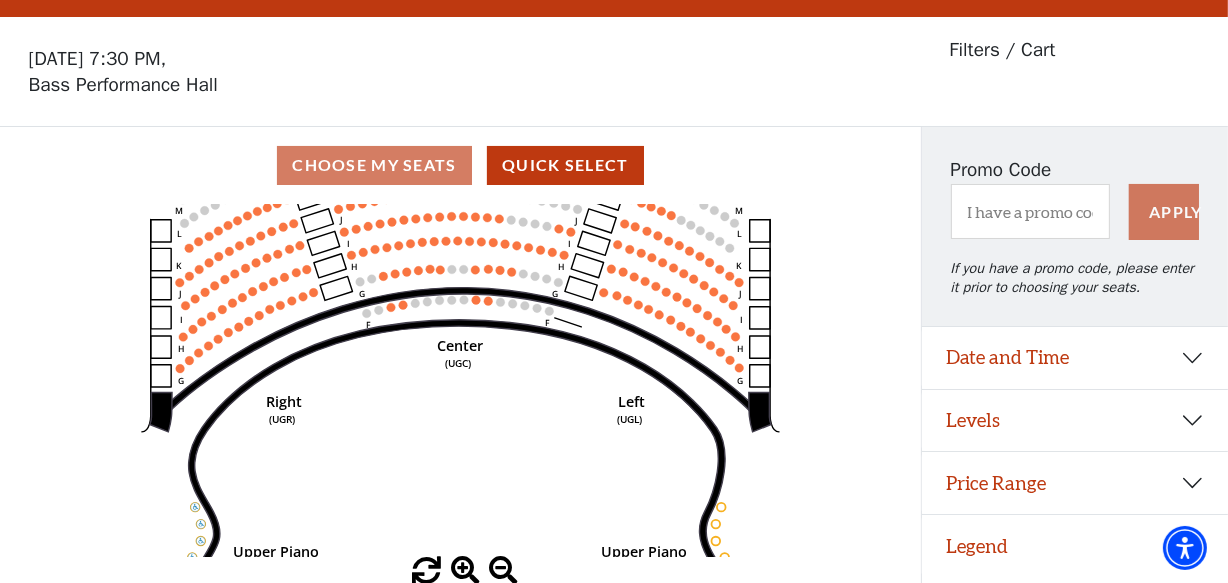 click at bounding box center [465, 571] 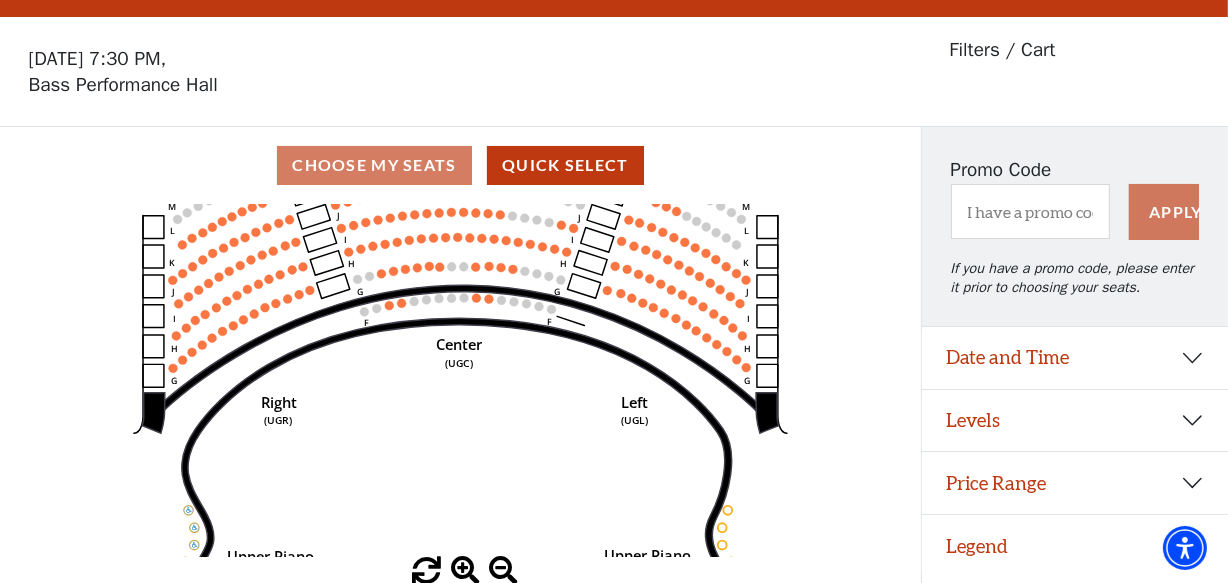click at bounding box center [465, 571] 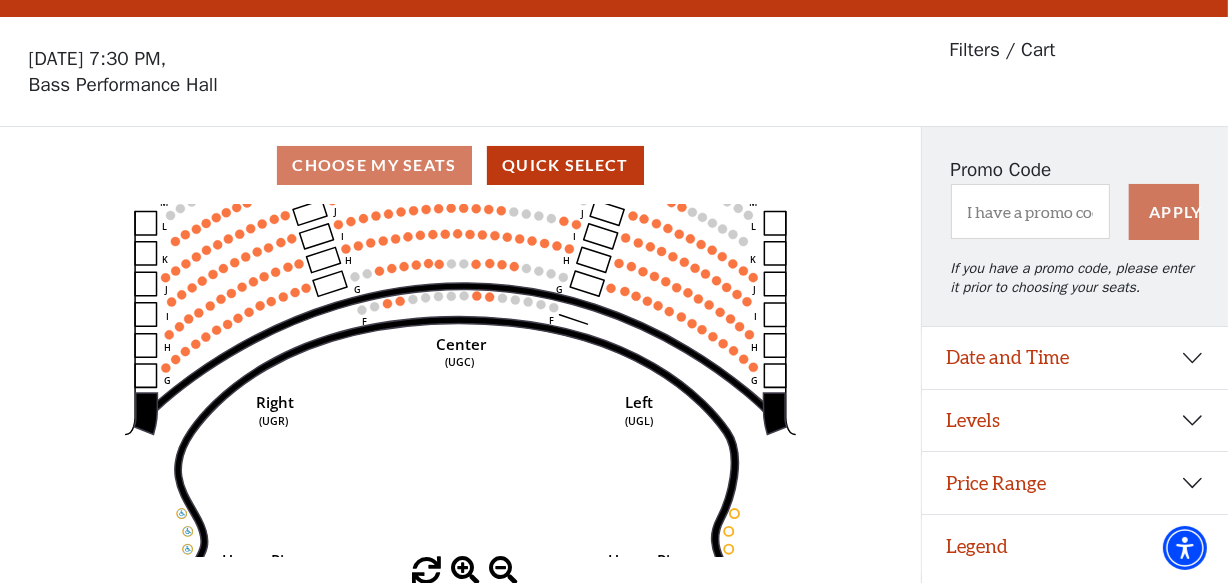 click at bounding box center [465, 571] 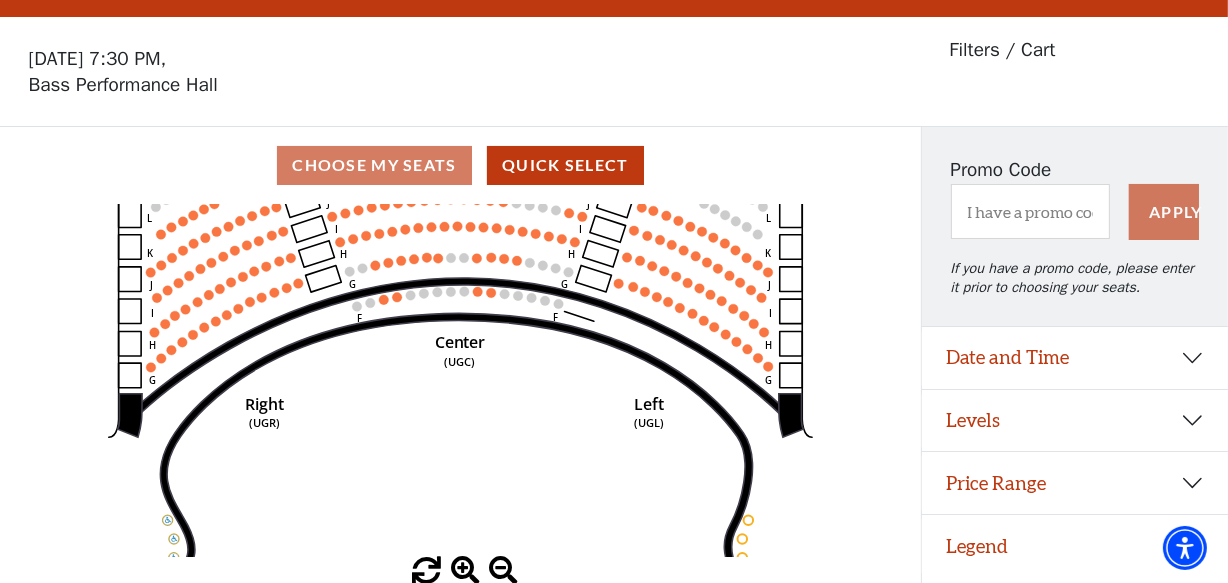 click at bounding box center [465, 571] 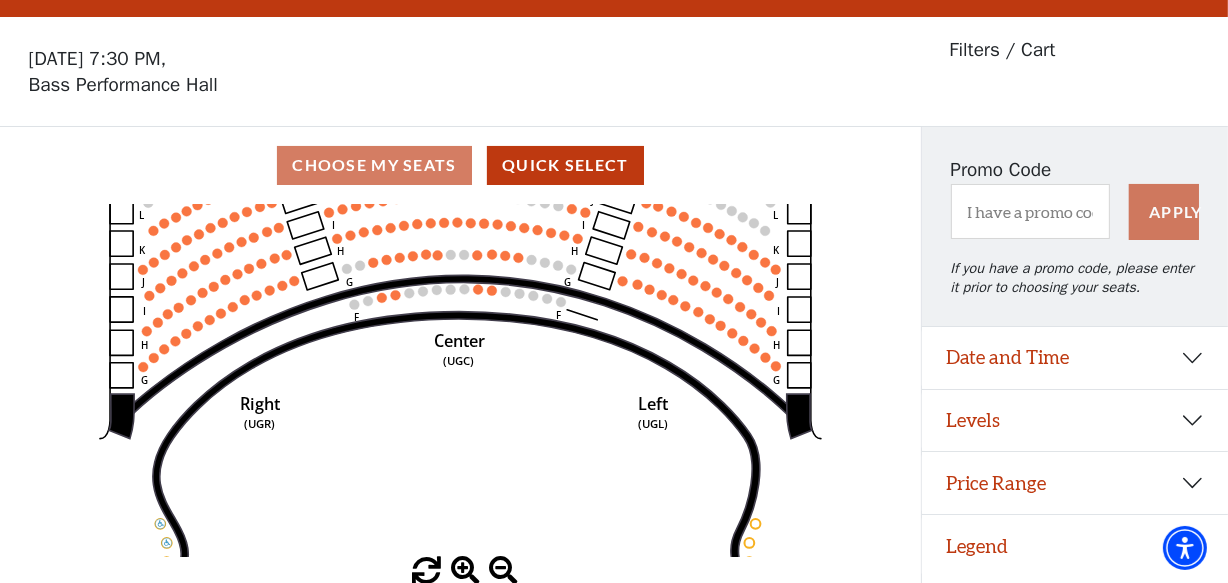 click at bounding box center [465, 571] 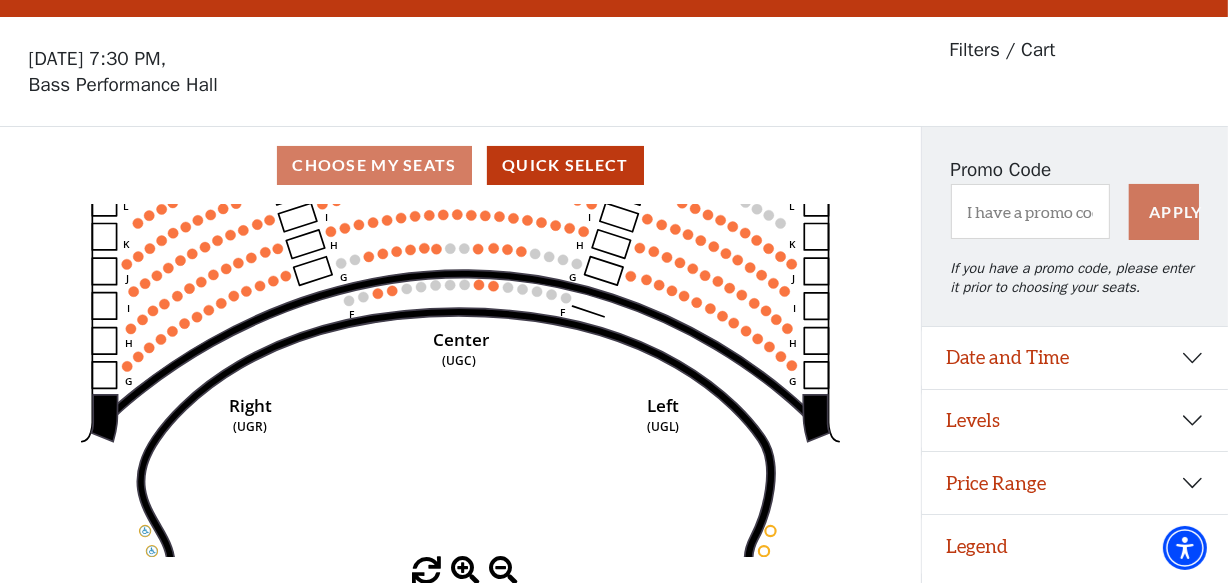 click at bounding box center (465, 571) 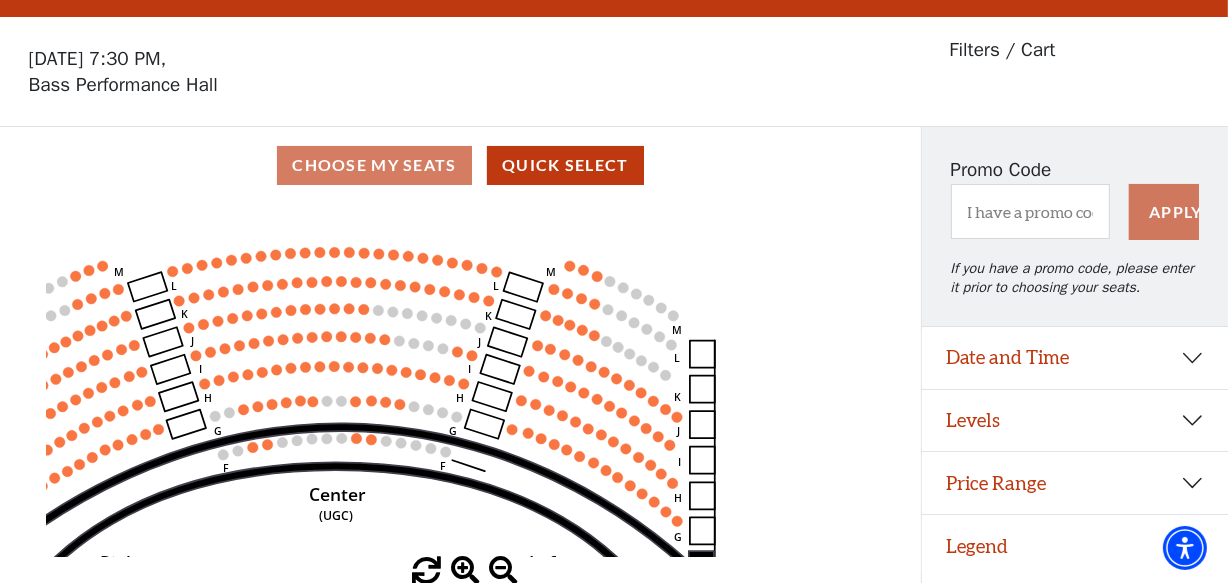 drag, startPoint x: 685, startPoint y: 375, endPoint x: 539, endPoint y: 465, distance: 171.51093 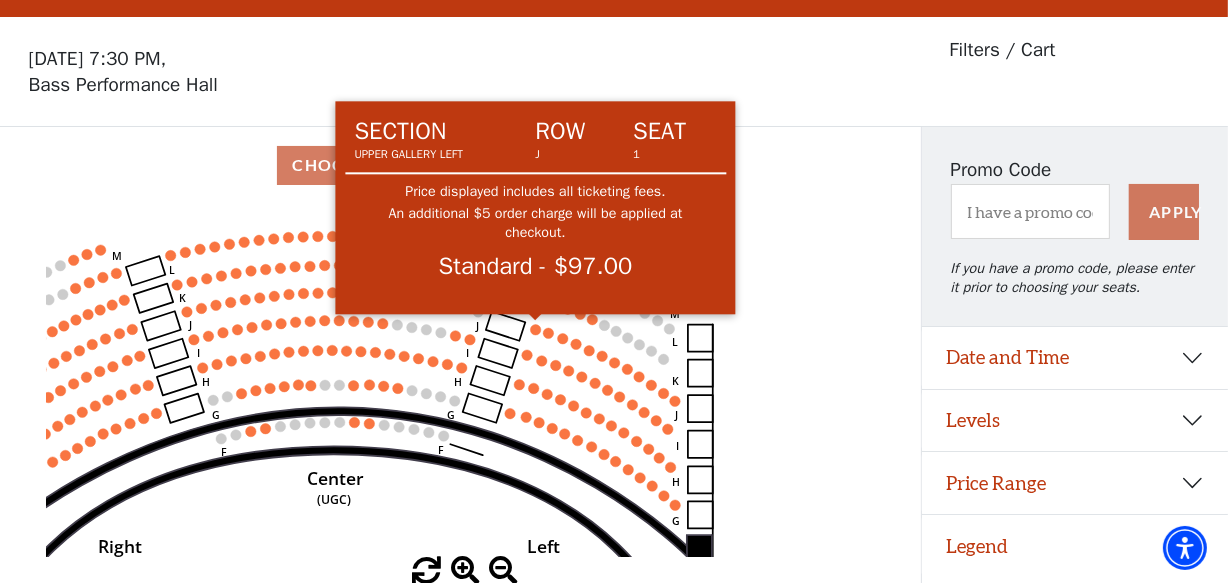 click 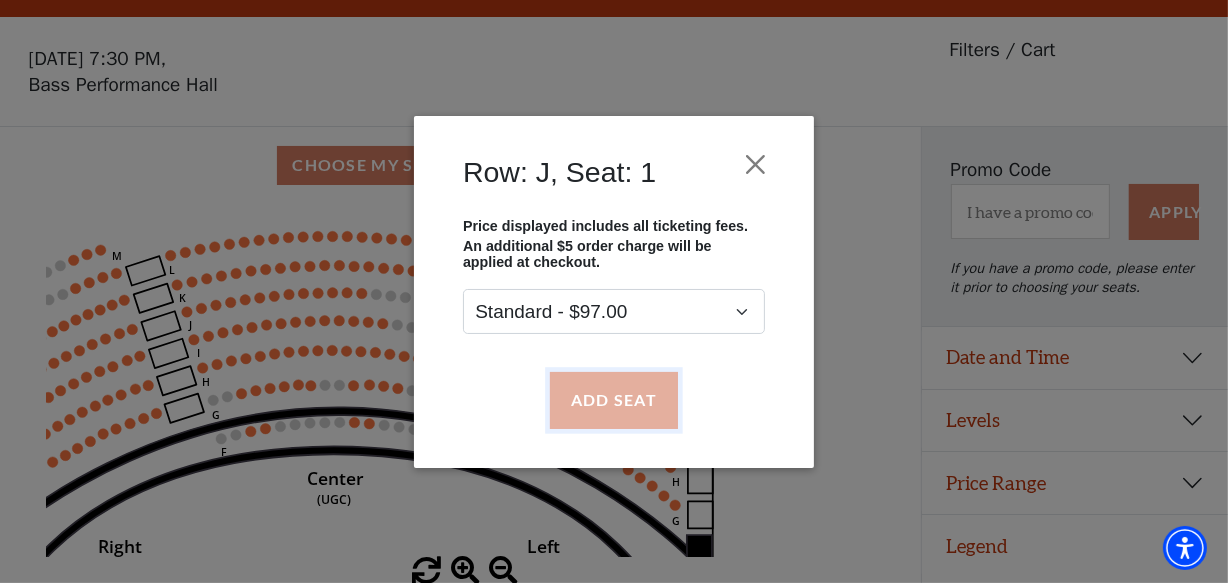 click on "Add Seat" at bounding box center (614, 400) 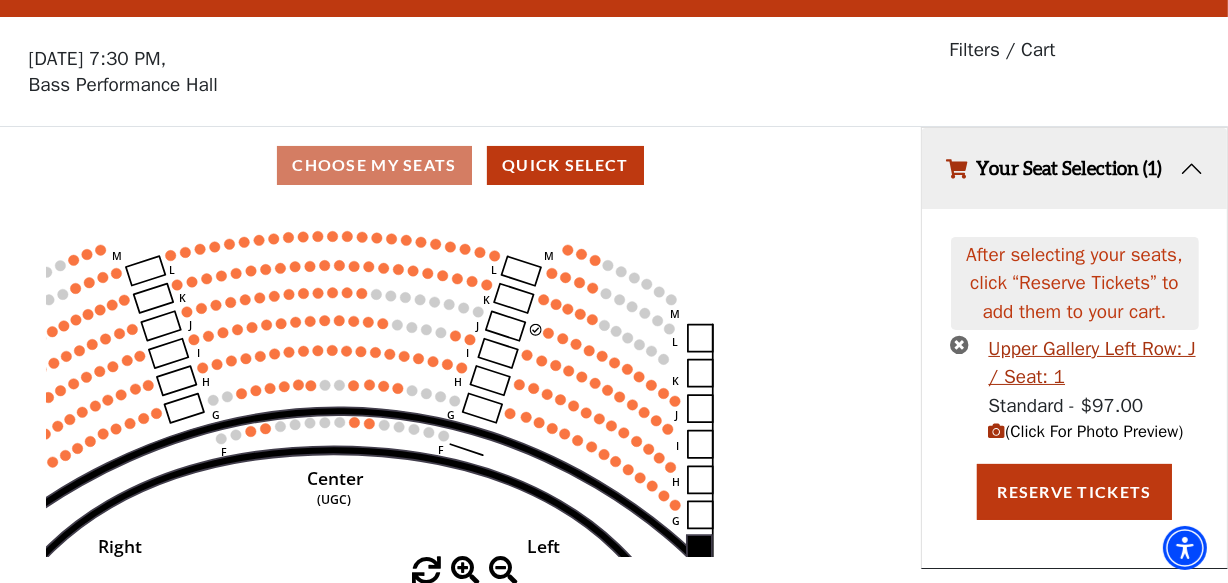 scroll, scrollTop: 0, scrollLeft: 0, axis: both 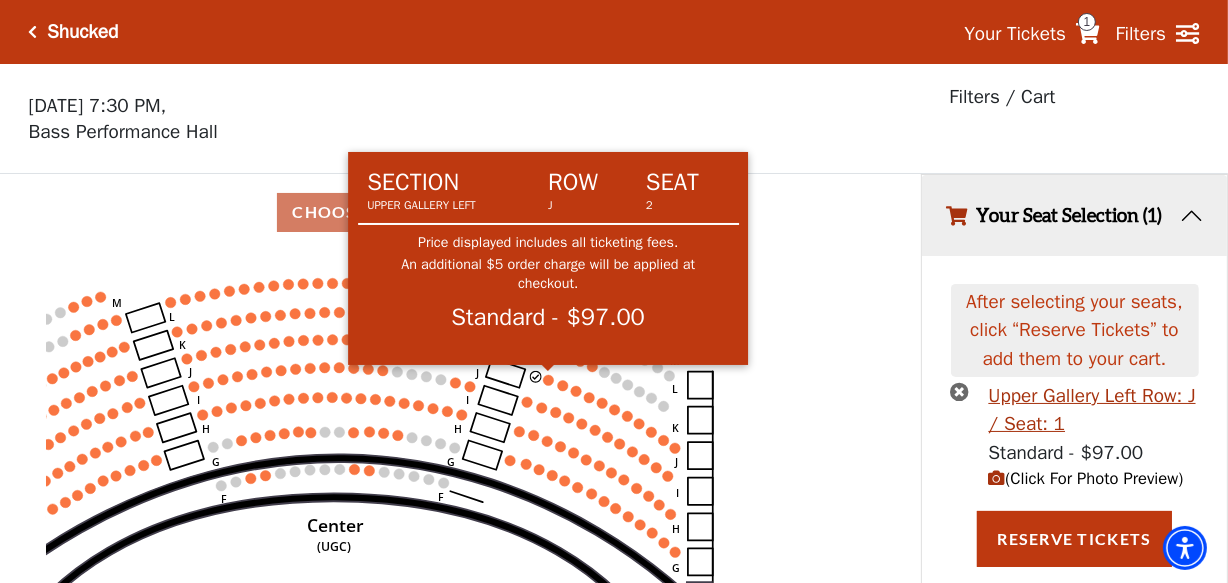 click 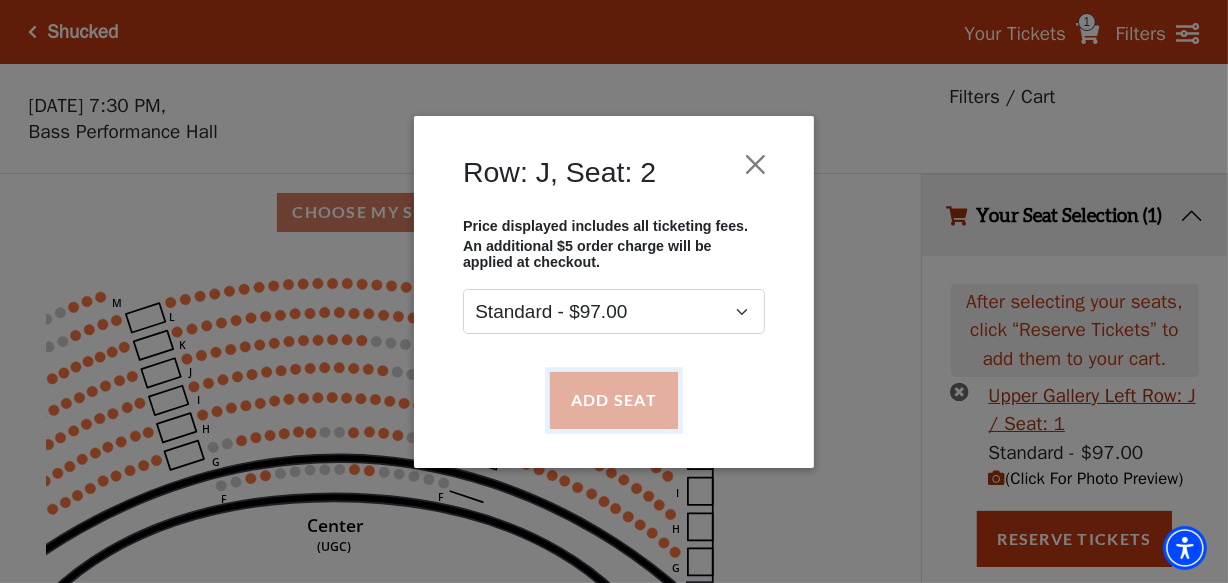 click on "Add Seat" at bounding box center [614, 400] 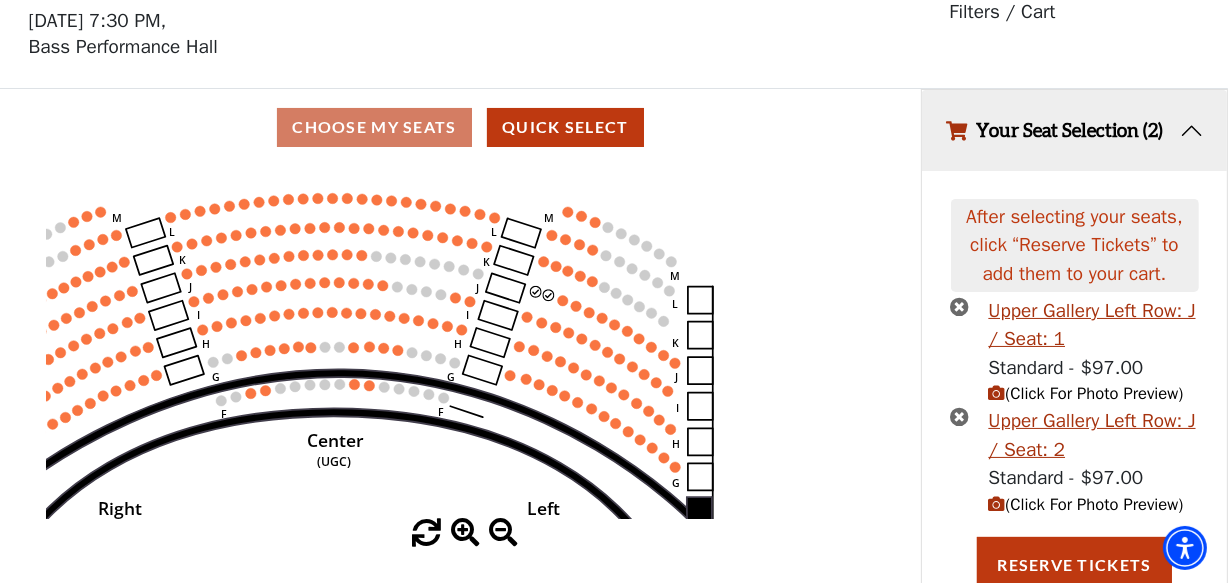 scroll, scrollTop: 93, scrollLeft: 0, axis: vertical 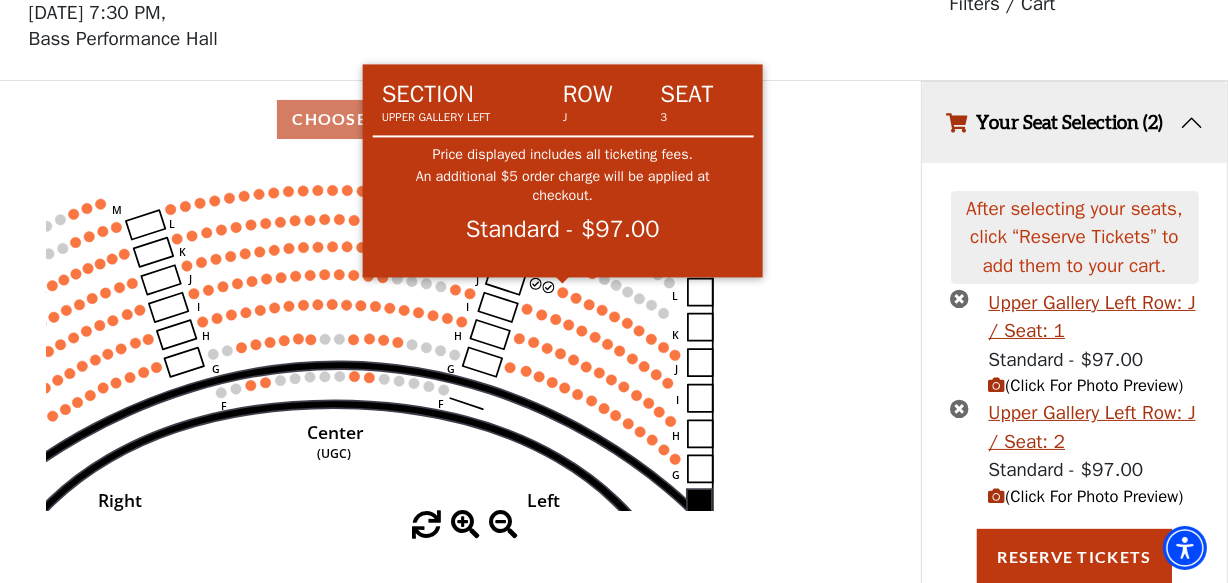 click 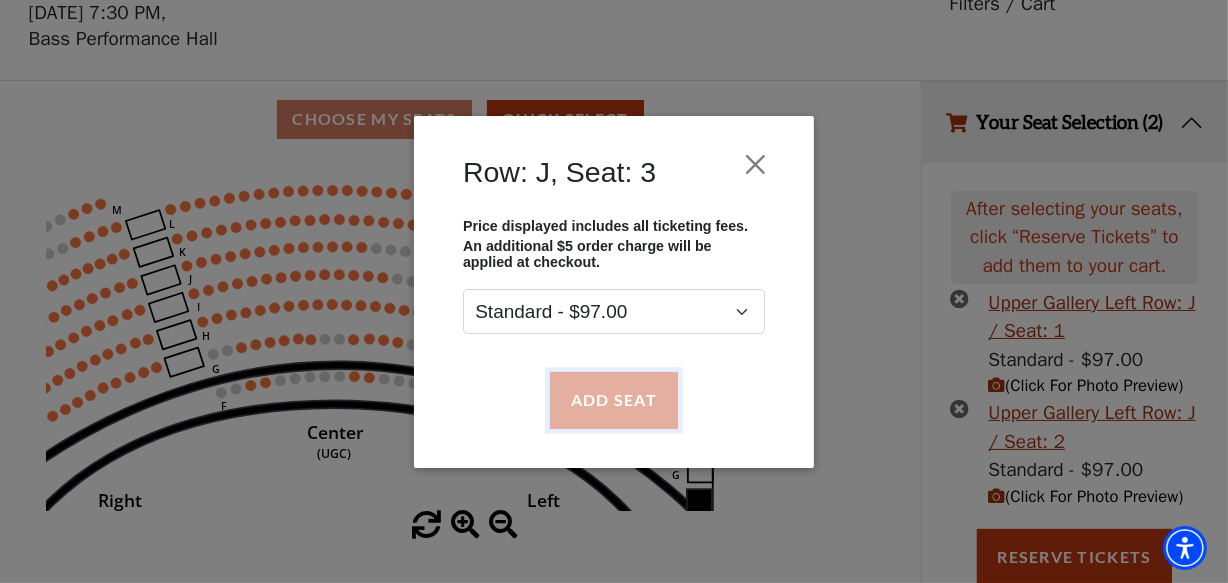 drag, startPoint x: 588, startPoint y: 399, endPoint x: 562, endPoint y: 396, distance: 26.172504 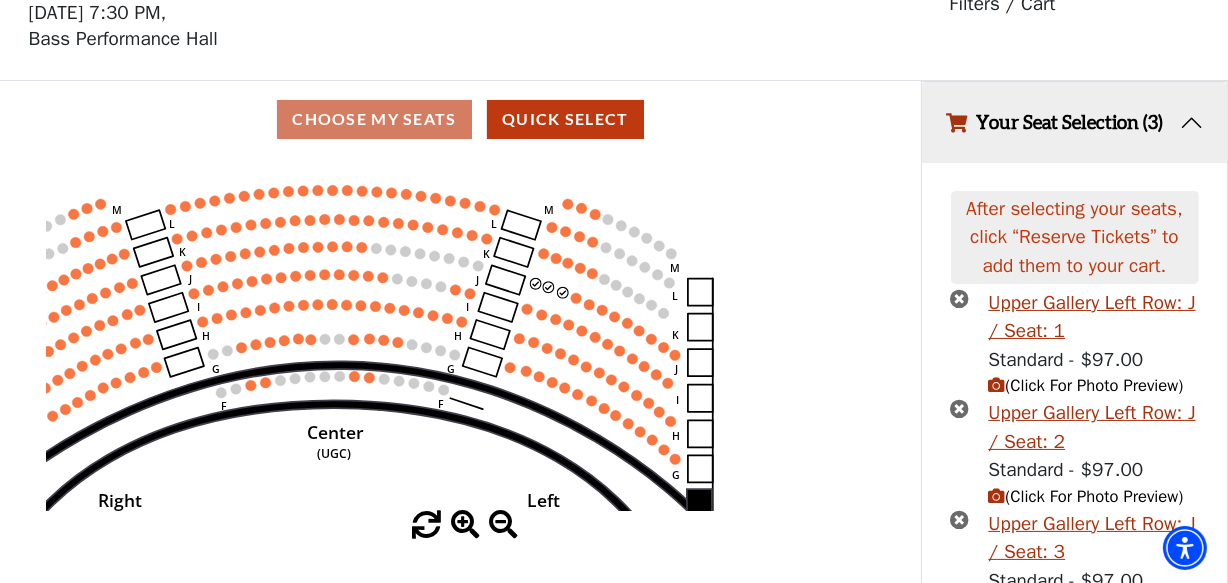 scroll, scrollTop: 203, scrollLeft: 0, axis: vertical 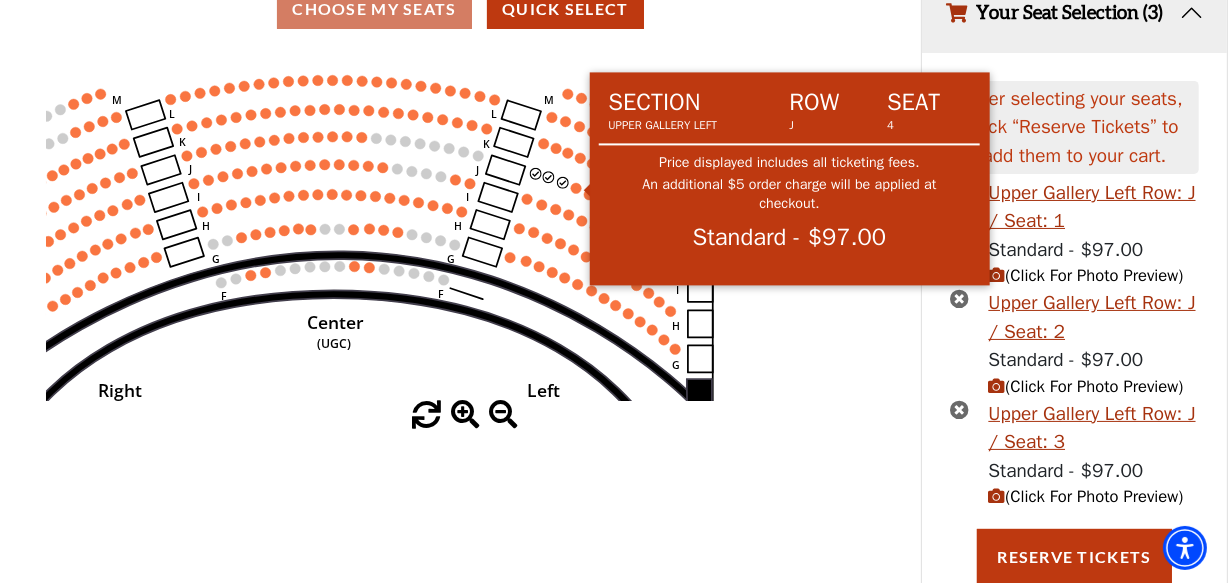 click 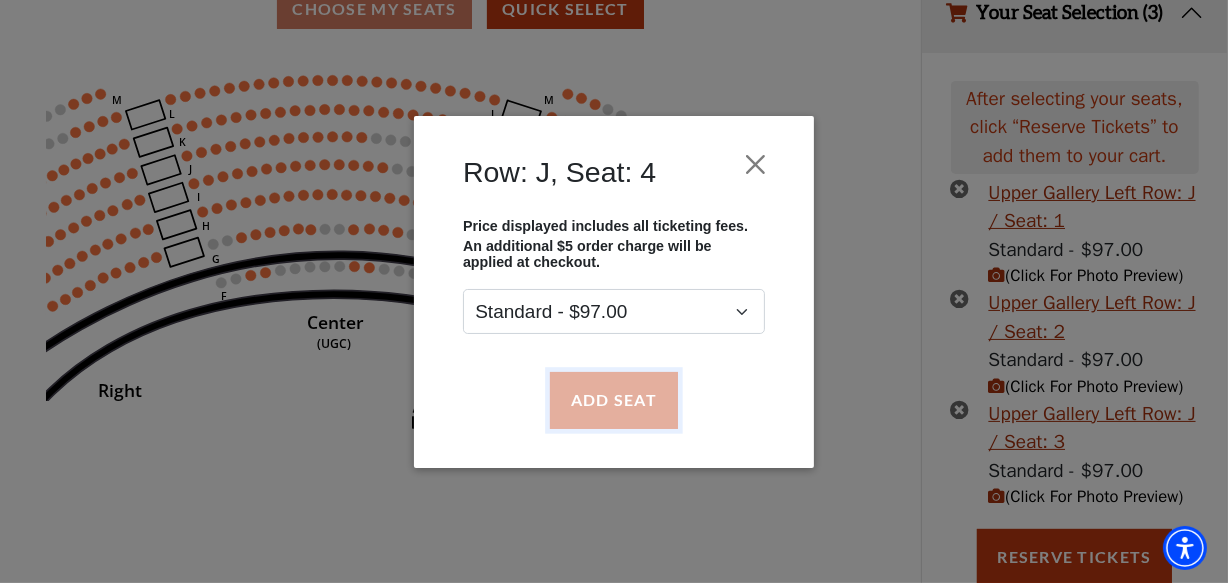 click on "Add Seat" at bounding box center [614, 400] 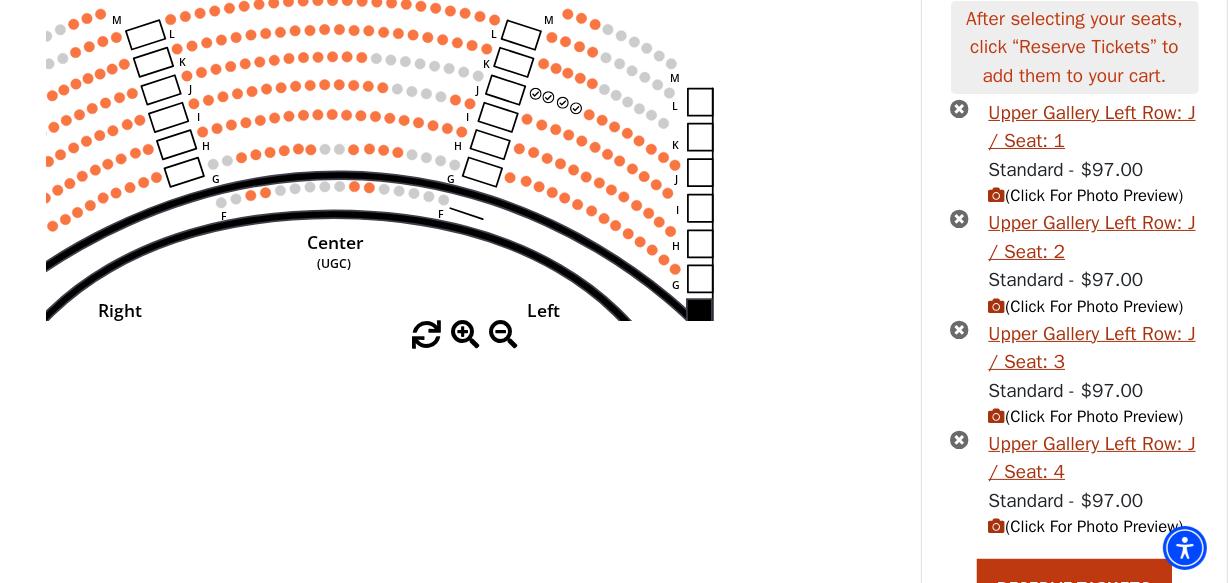 scroll, scrollTop: 314, scrollLeft: 0, axis: vertical 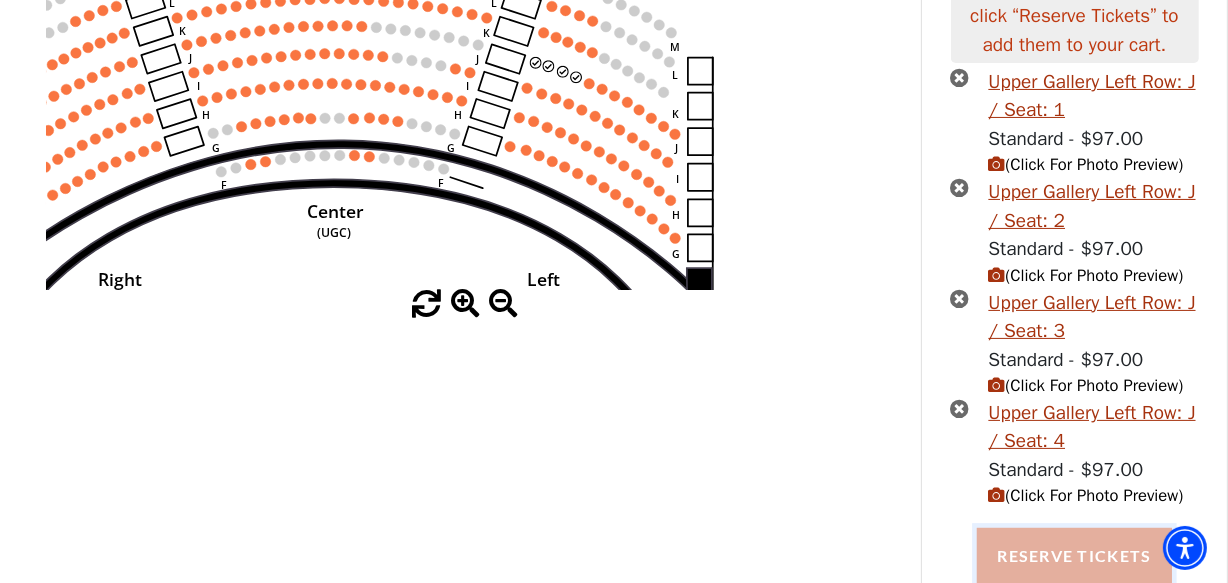 click on "Reserve Tickets" at bounding box center [1074, 556] 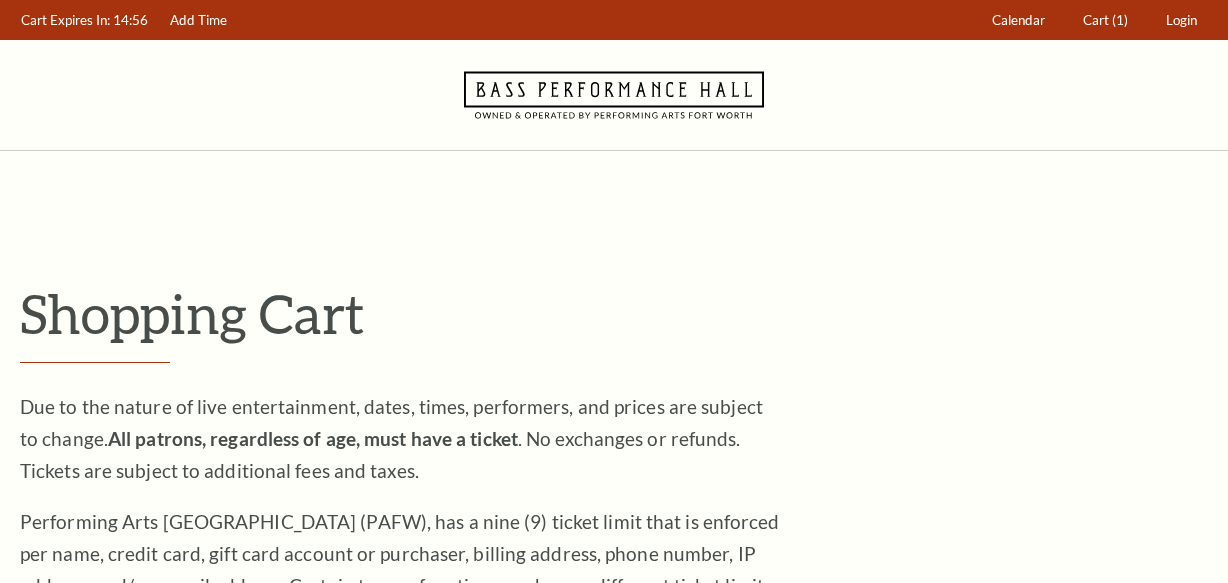 scroll, scrollTop: 0, scrollLeft: 0, axis: both 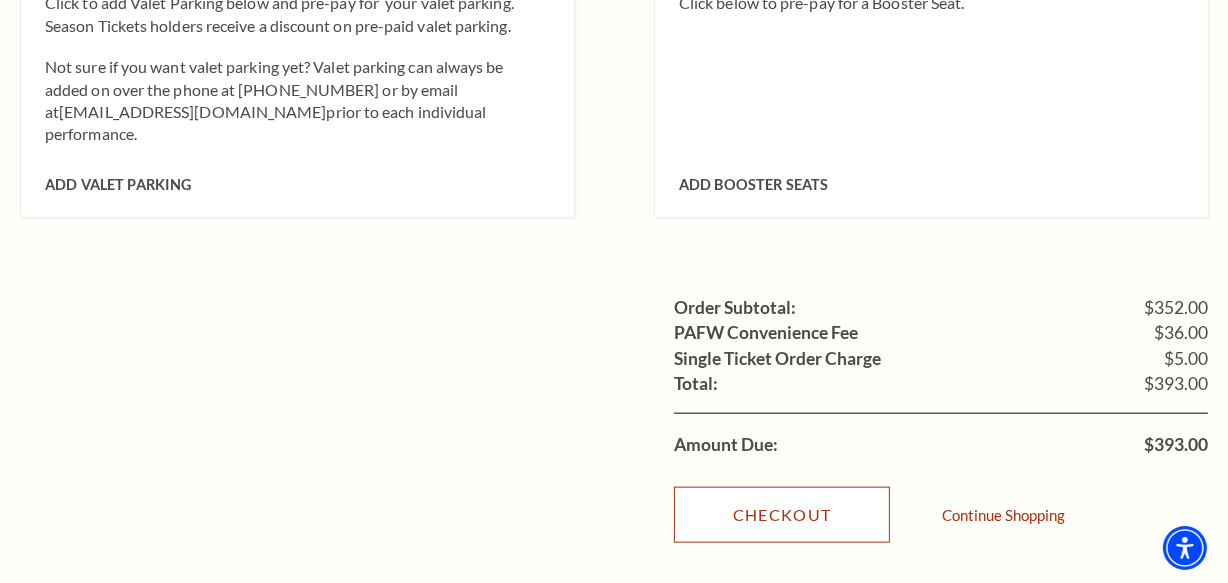 click on "Checkout" at bounding box center (782, 515) 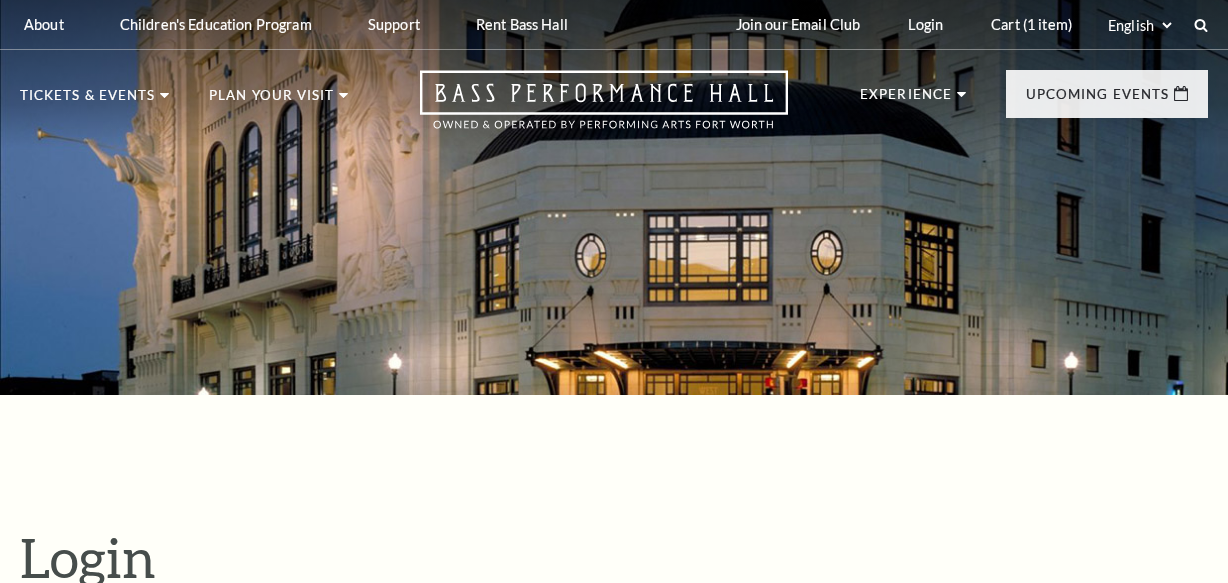 scroll, scrollTop: 525, scrollLeft: 0, axis: vertical 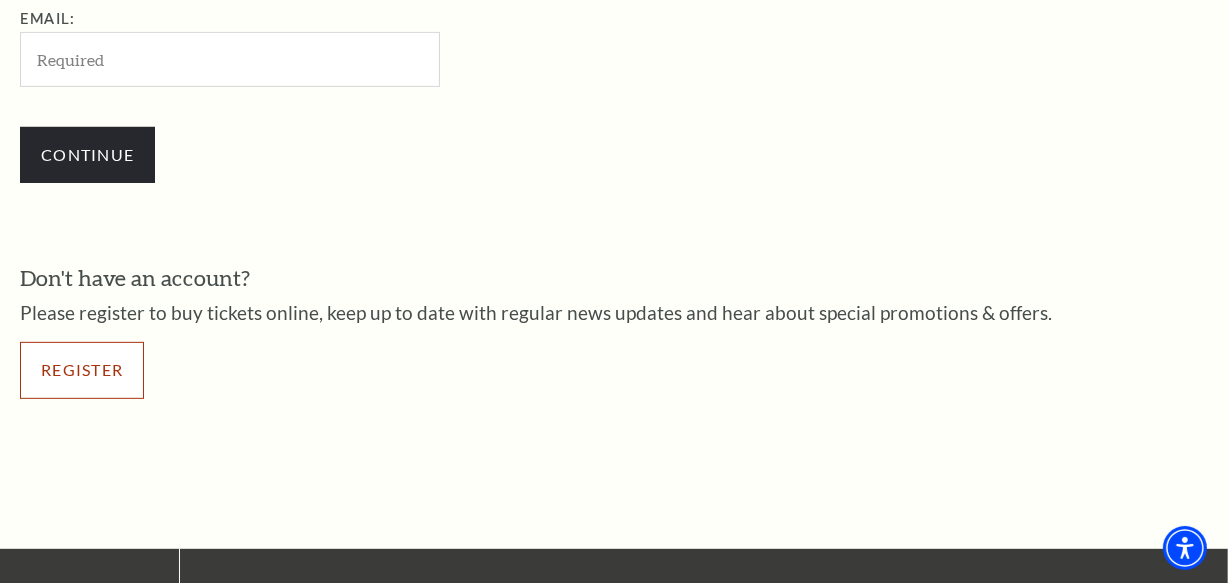 click on "Register" at bounding box center (82, 370) 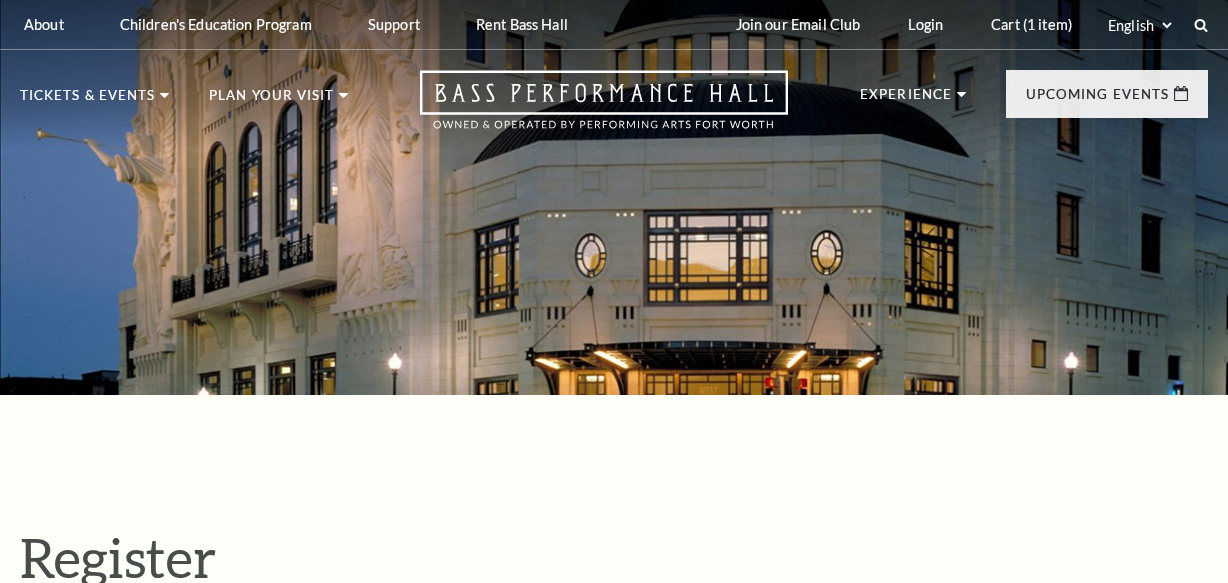 select on "1" 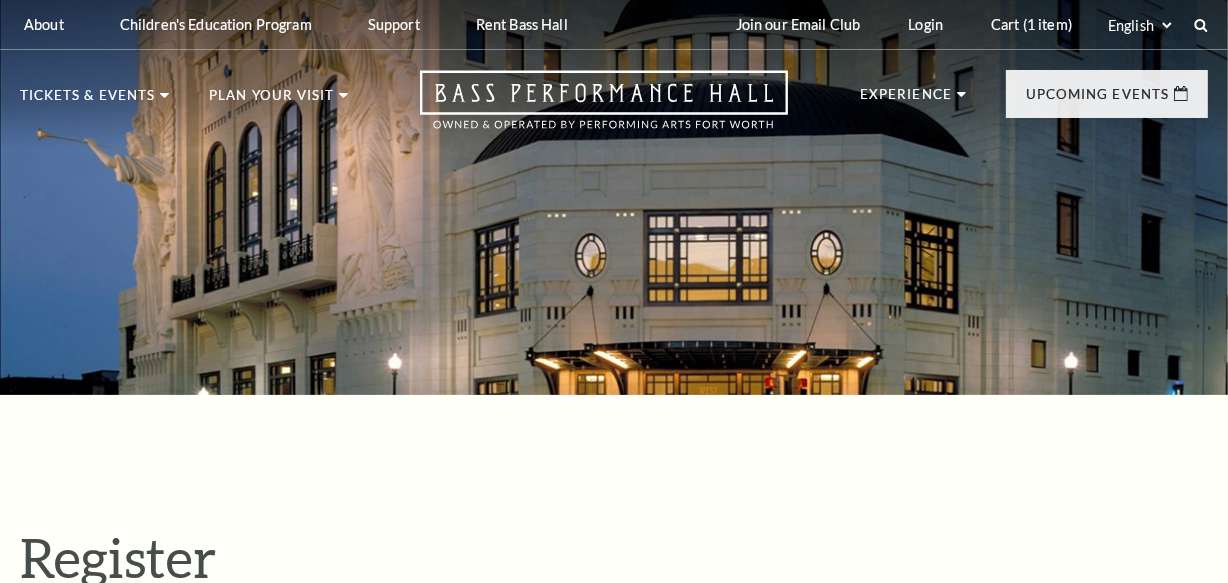 scroll, scrollTop: 0, scrollLeft: 0, axis: both 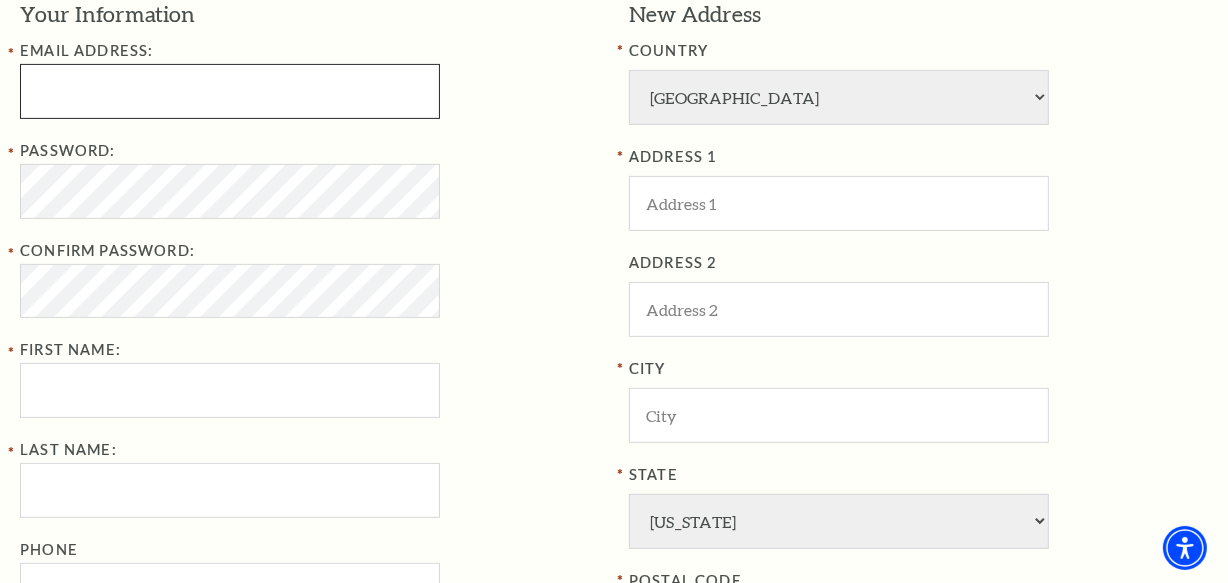 click at bounding box center (230, 91) 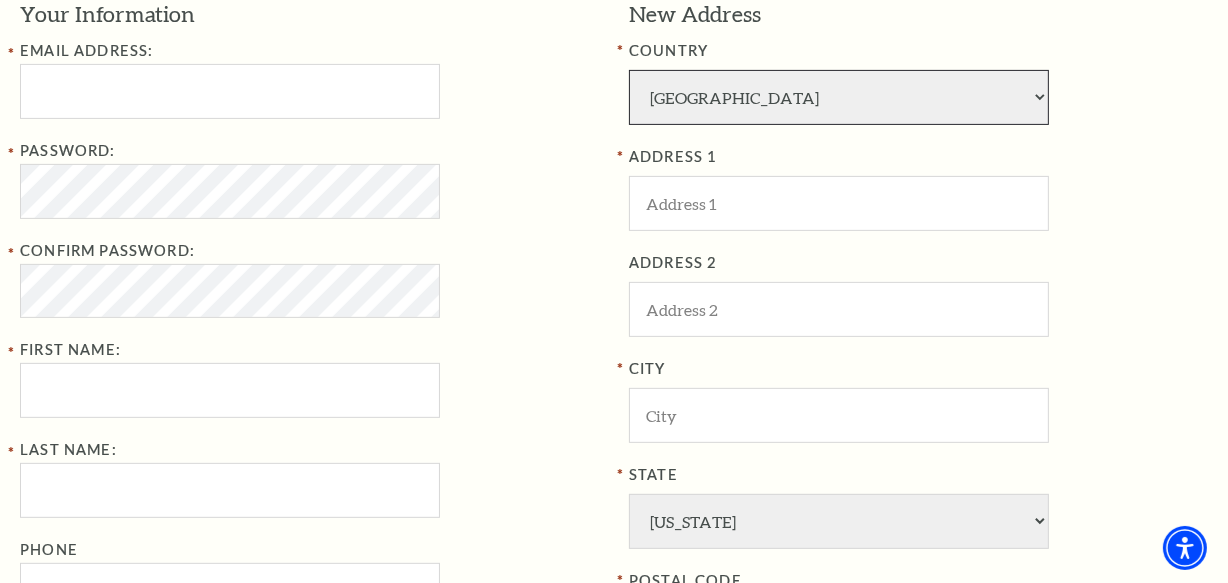 click on "Afghanistan Albania Algeria Andorra Angola Antigua and Barbuda Argentina Aruba Australia Austria Azores Bahamas Bahrain Bangladesh Barbados Belgium Belize Benin Bermuda Bhutan Bolivia Botswana Brazil British Virgin Islnd Brunei Darussalam Bulgaria Burkina Faso Burma Burundi Cameroon Canada Canal Zone Canary Islands Cape Verde Cayman Islands Central African Rep Chad Channel Islands Chile Colombia Comoros Confed of Senegambia Congo Cook Islands Costa Rica Croatia Cuba Curacao Cyprus Czechoslovakia Dahomey Denmark Djibouti Dm People's Rp Korea Dominica Dominican Republic Ecuador Egypt El Salvador England Equatorial Guinea Estonia Ethiopia Faeroe Islands Falkland Islands Fed Rep of Germany Fiji Finland France French Guiana French Polynesia Gabon Germany Ghana Gibraltar Gilbert & Ellice Is Greece Greenland Grenada Guadaloupe Guatemala Guinea Guinea-Bissau Guyana Haiti Honduras Hong Kong Hungary Iceland India Indonesia Iran Iraq Ireland Isle Of Man Israel Italy Ivory Coast Jamaica Japan Jordan Kampuchea Kenya Laos" at bounding box center (839, 97) 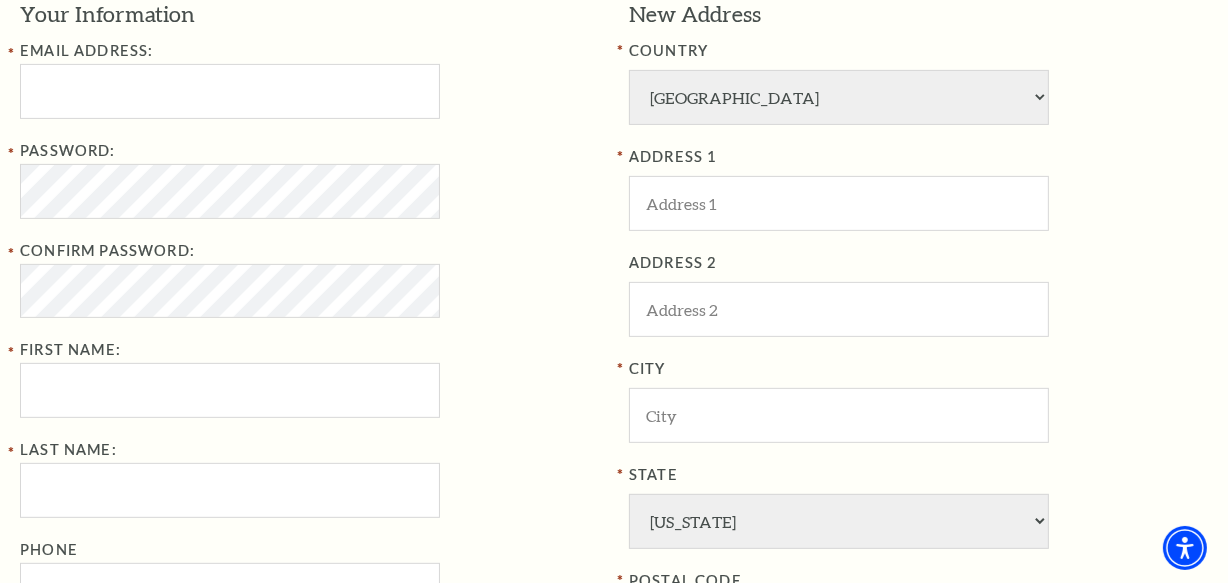click on "Email Address:       Password:       Confirm Password:       First Name:       Last Name:       Phone" at bounding box center (309, 328) 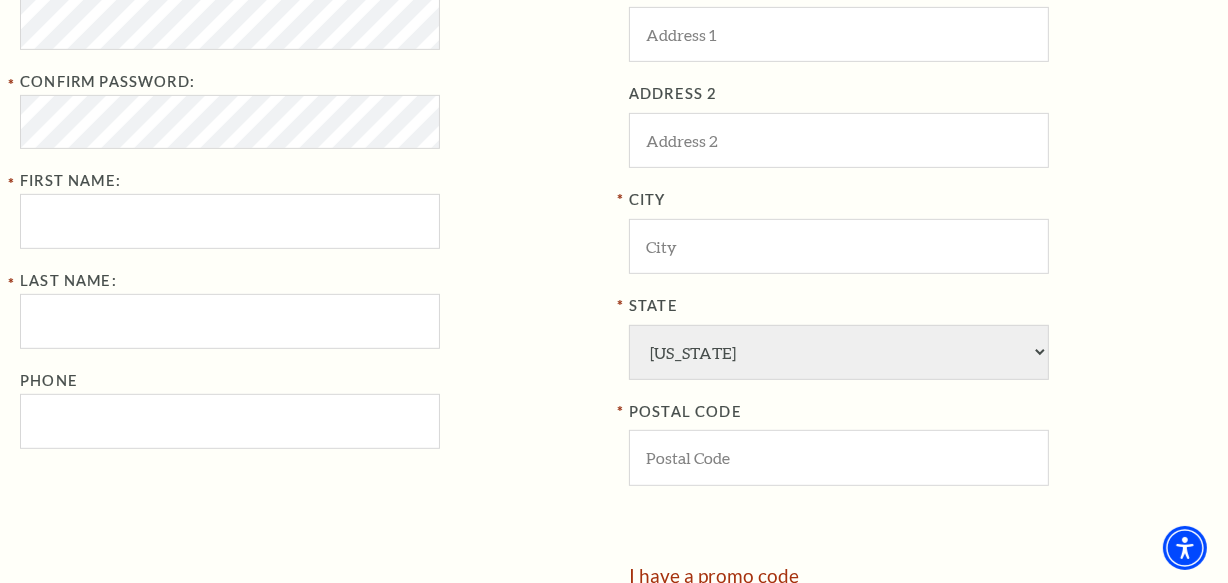 scroll, scrollTop: 818, scrollLeft: 0, axis: vertical 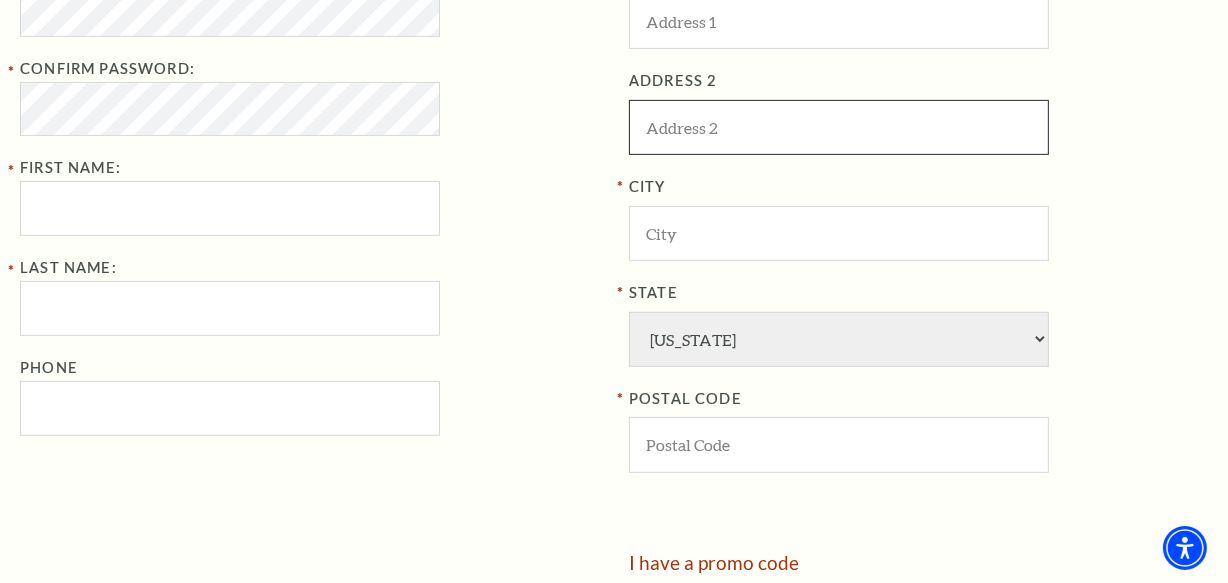 click at bounding box center (839, 127) 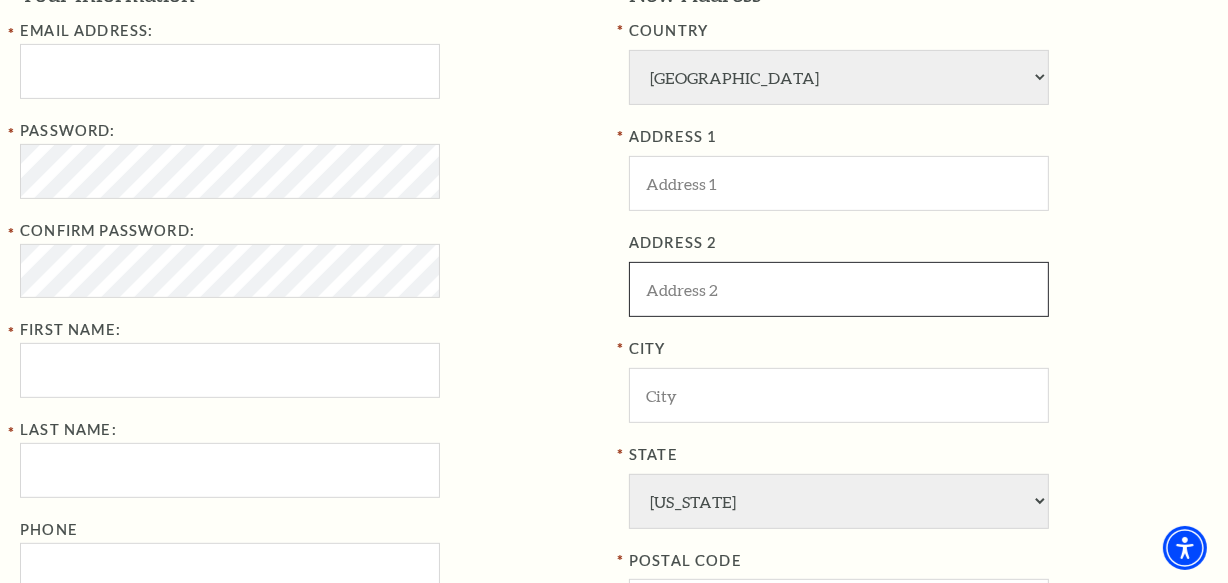 scroll, scrollTop: 636, scrollLeft: 0, axis: vertical 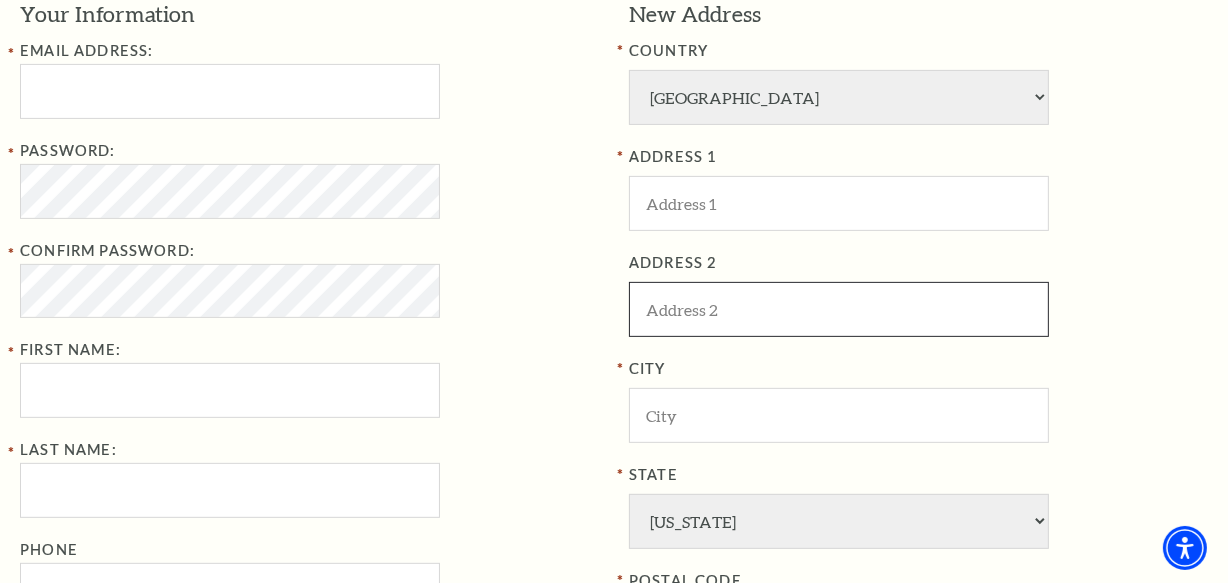 click at bounding box center (839, 309) 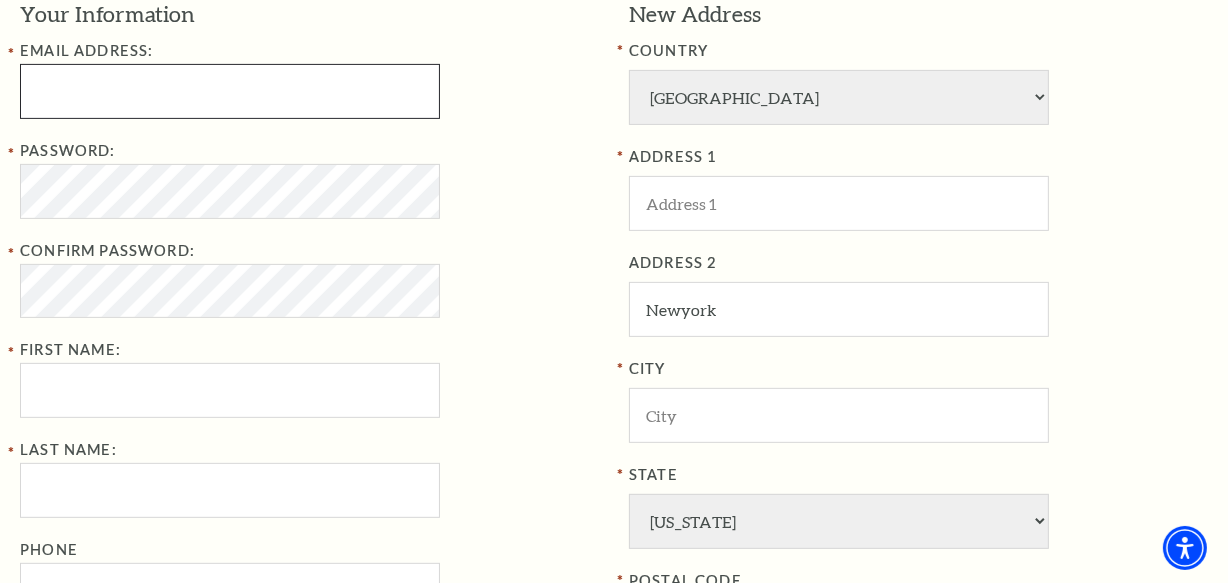 type on "diptimayeem382@gmail.com" 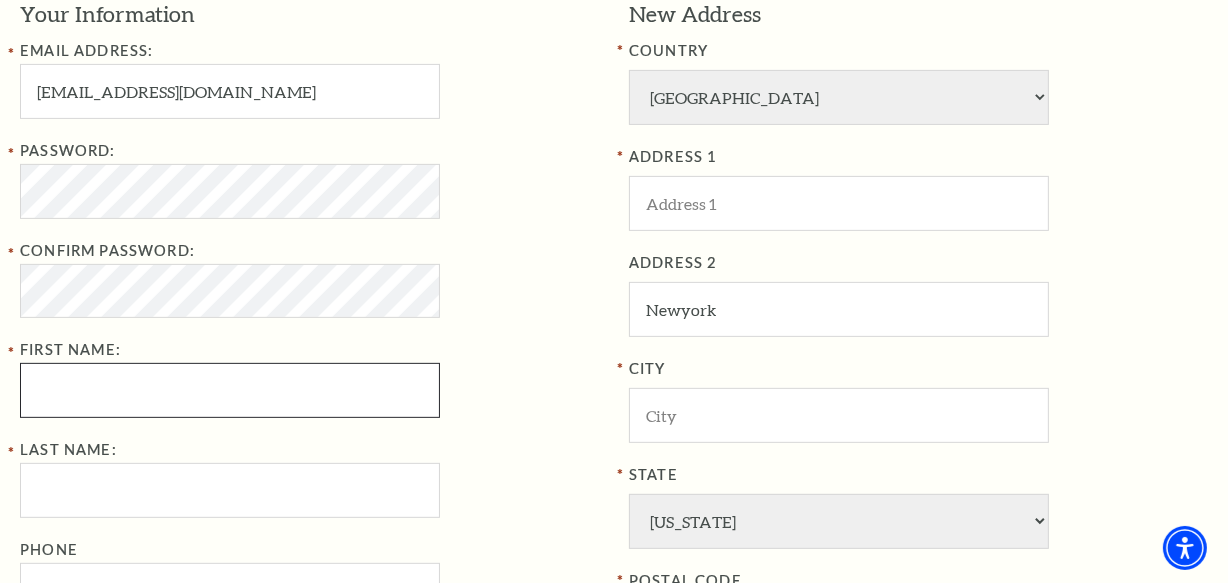type on "Diptimayee" 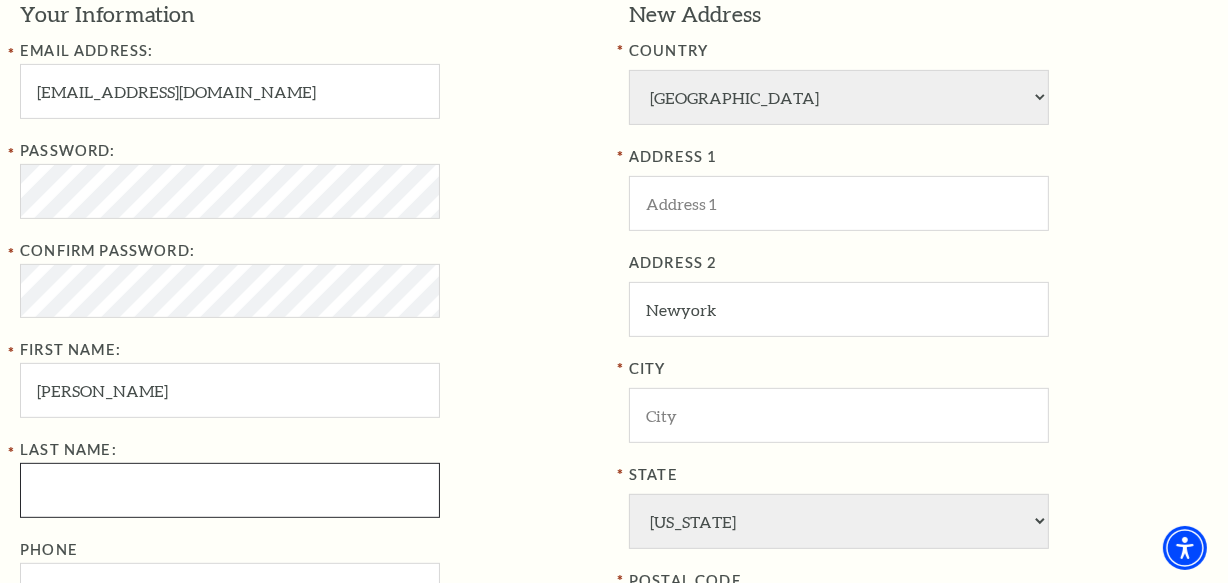 type on "Mohanty" 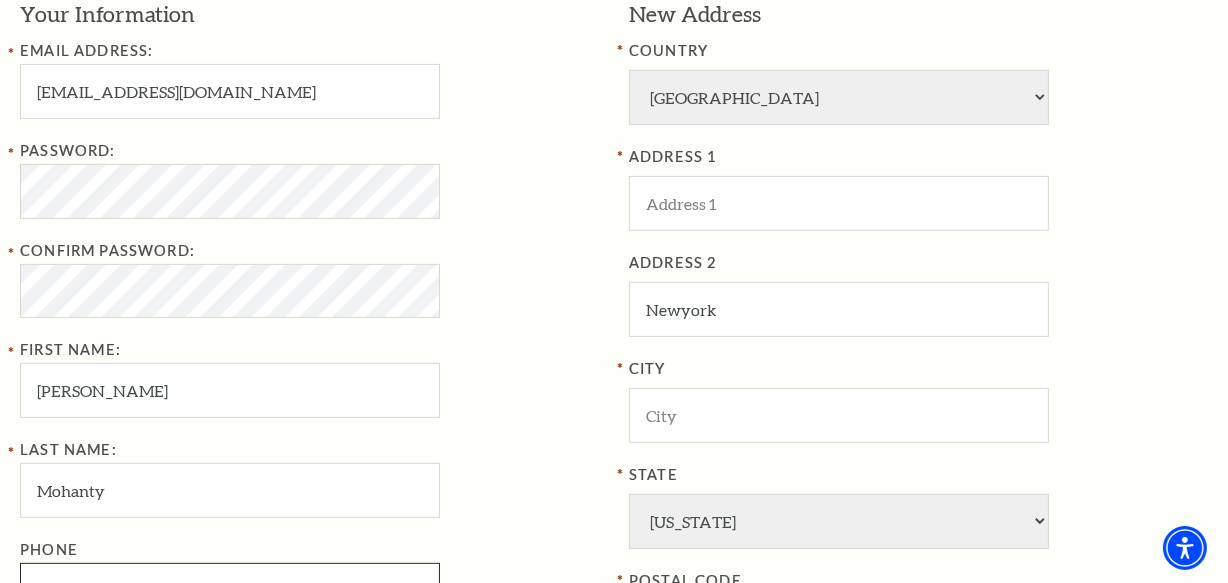 type on "6352148795" 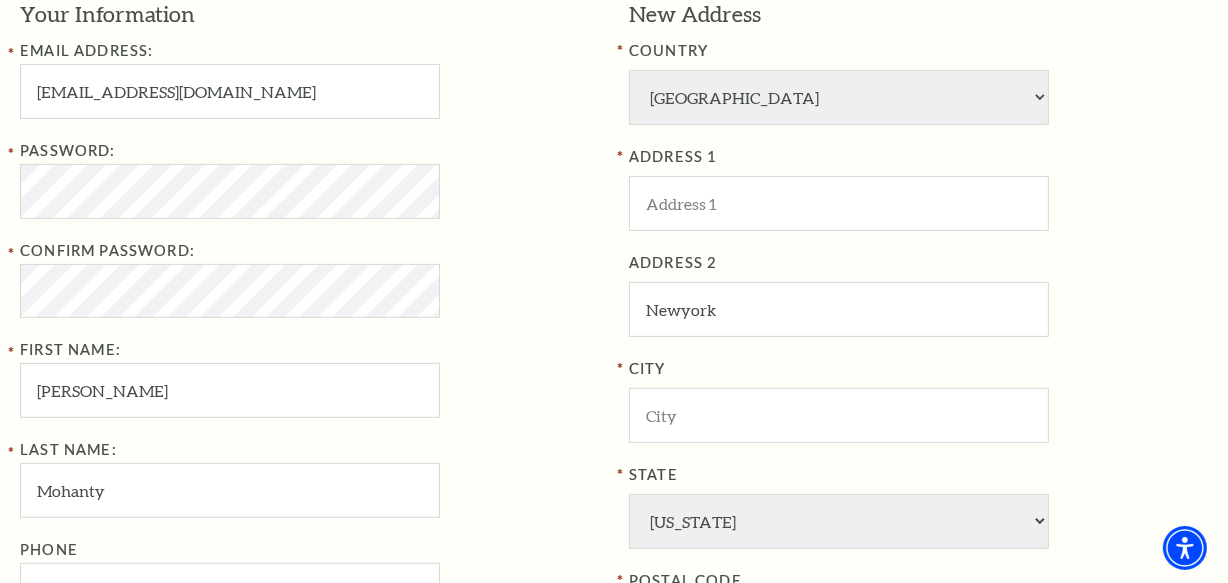 type on "Newyork, [GEOGRAPHIC_DATA]" 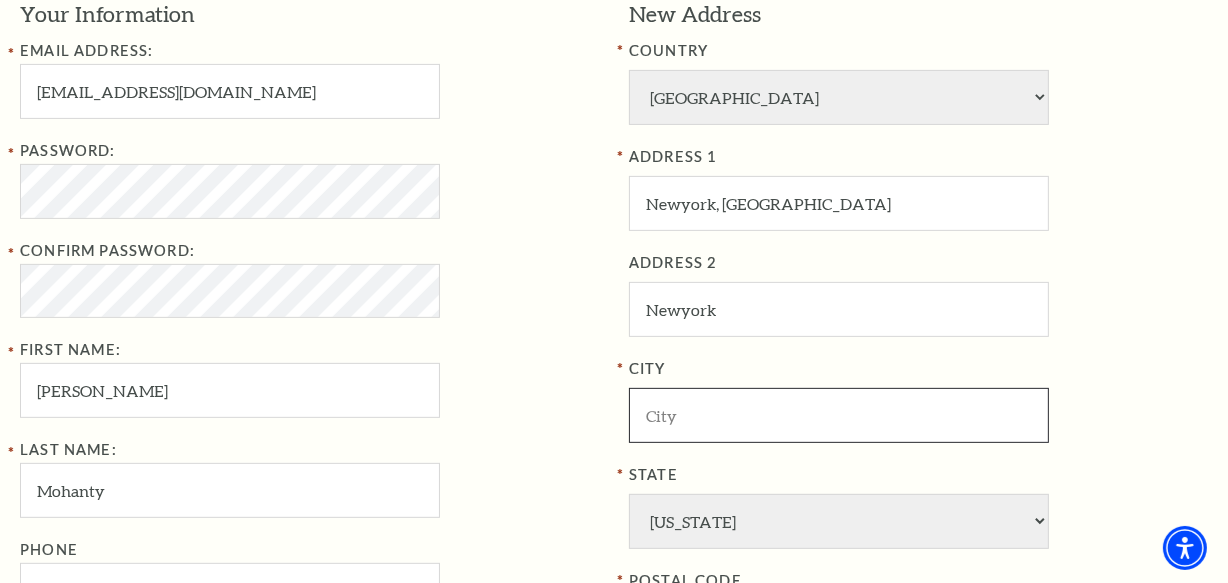 type on "Newyork" 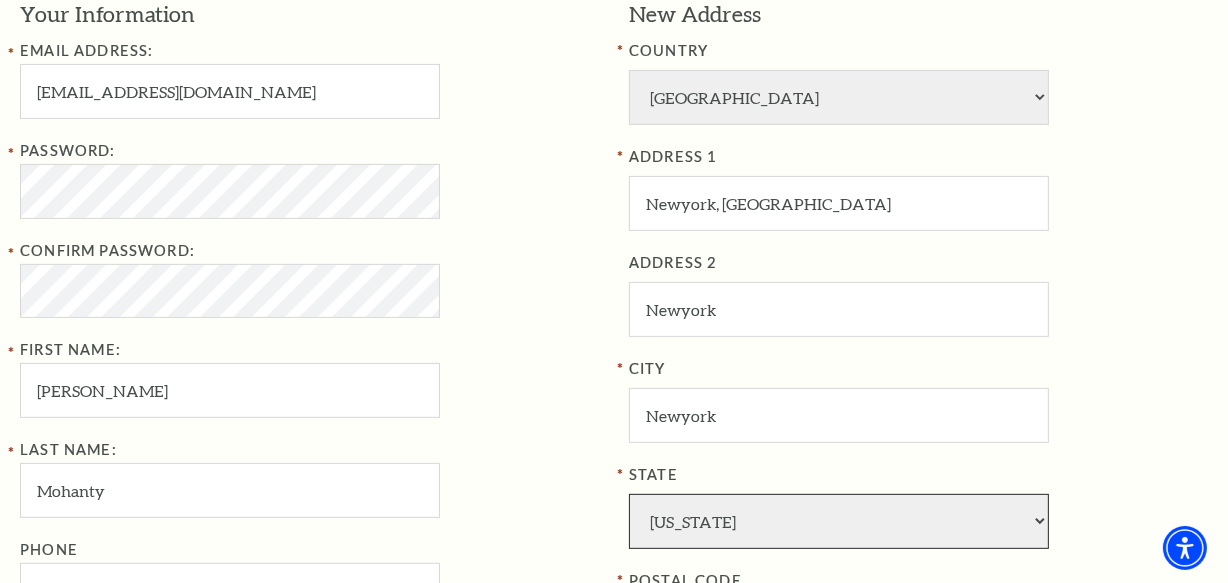 select on "NJ" 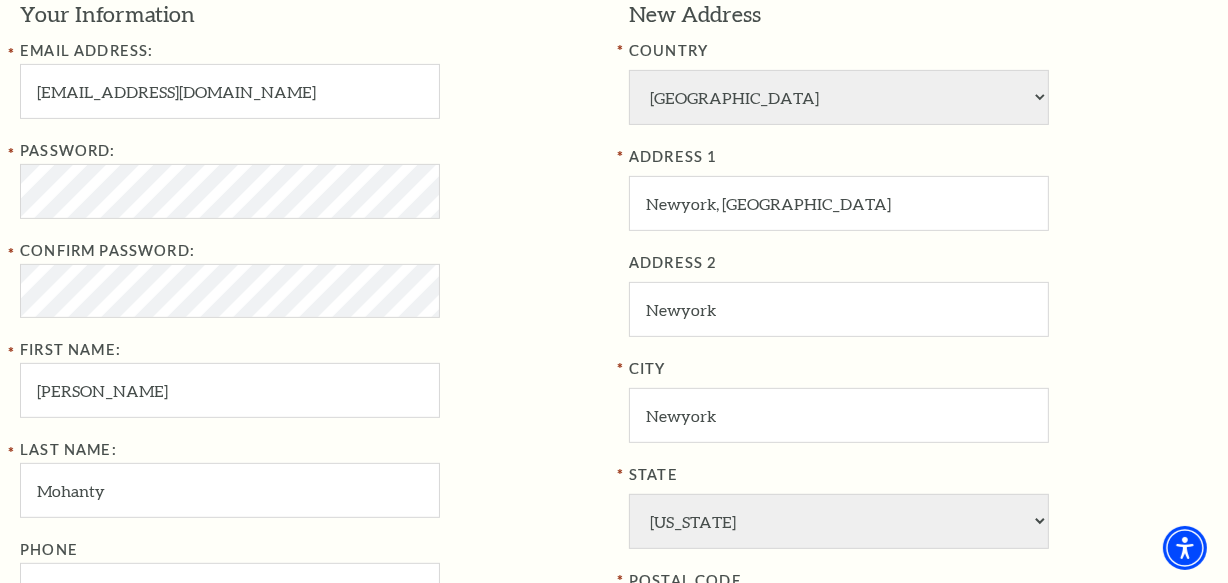 type on "10001" 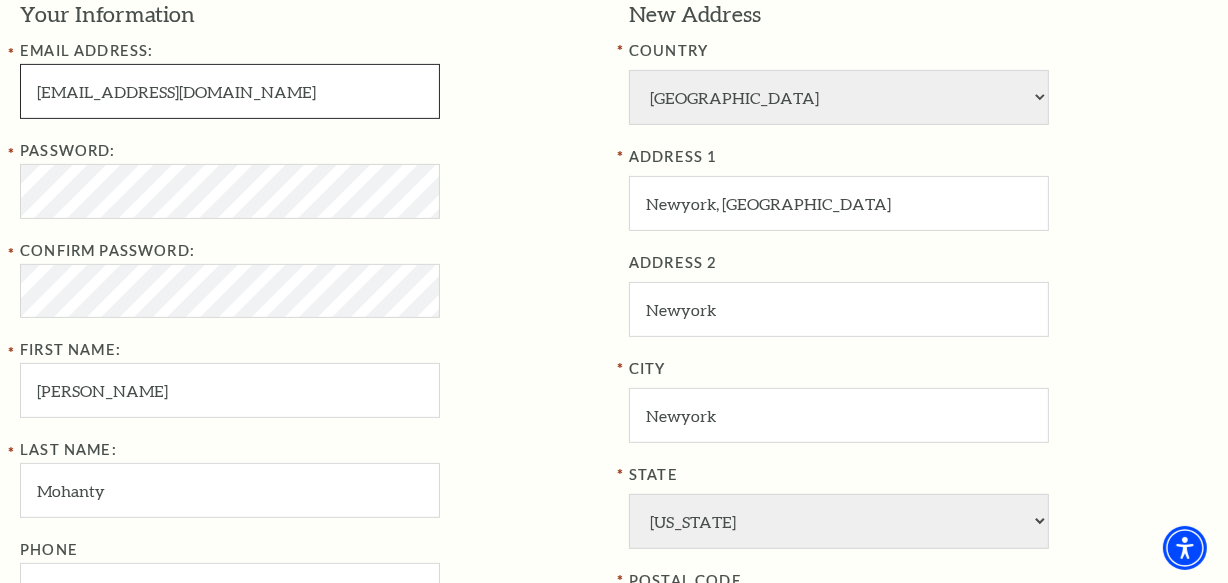 click on "diptimayeem382@gmail.com" at bounding box center [230, 91] 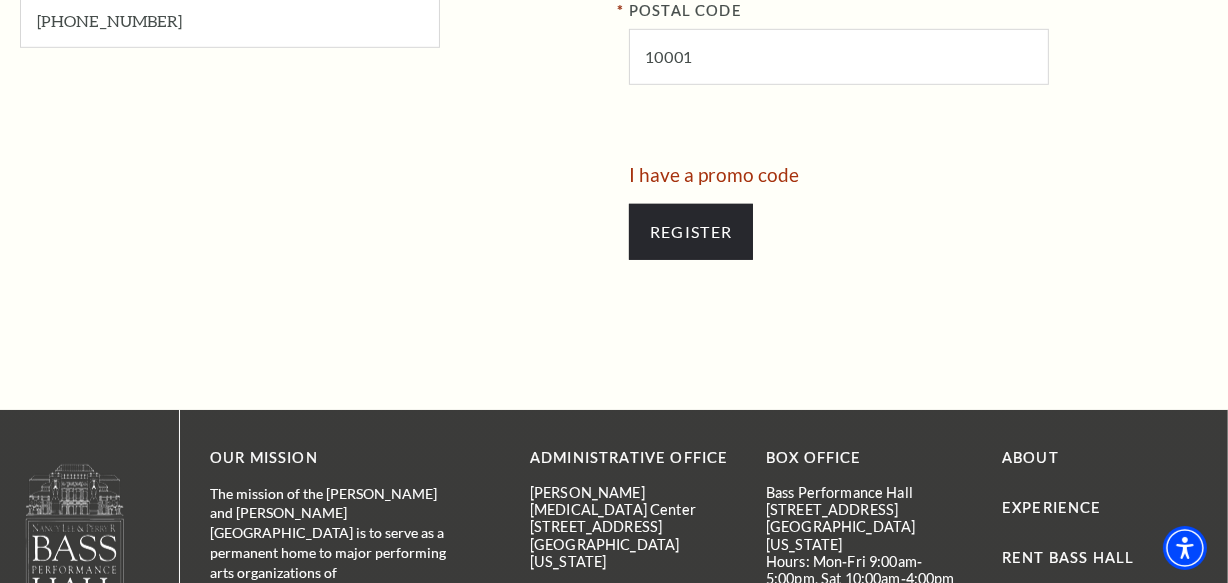 scroll, scrollTop: 1272, scrollLeft: 0, axis: vertical 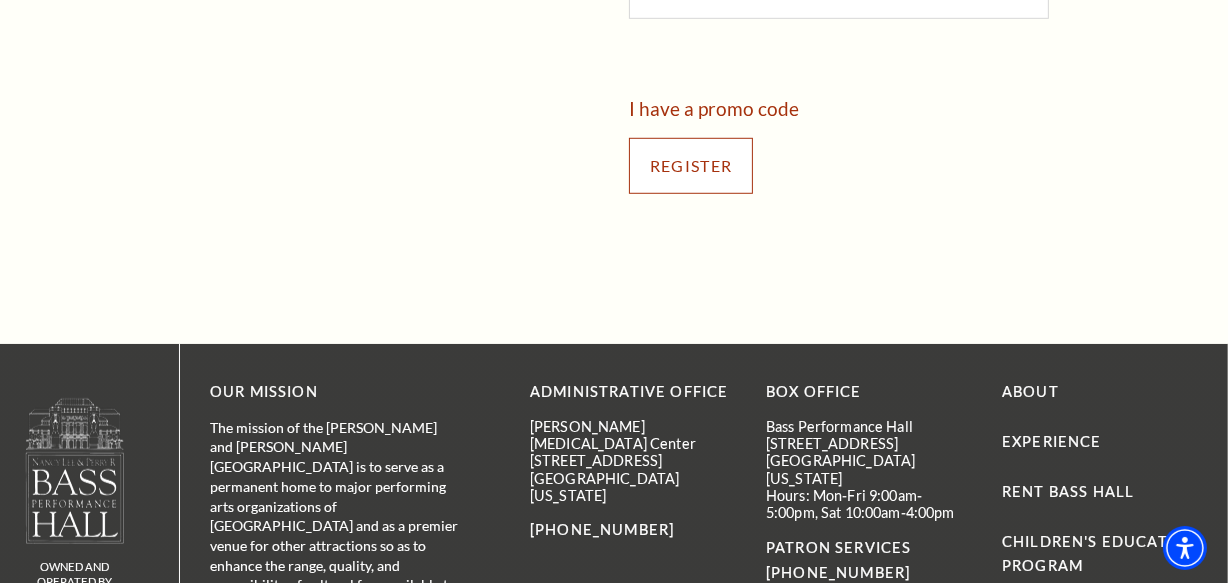 click on "Register" at bounding box center [691, 166] 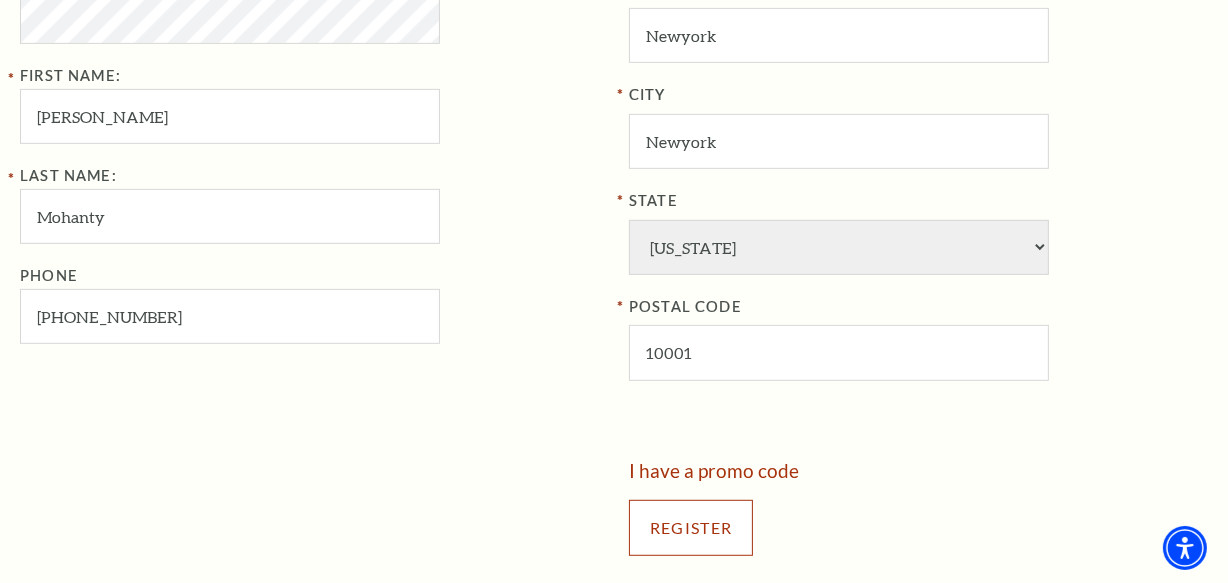 scroll, scrollTop: 909, scrollLeft: 0, axis: vertical 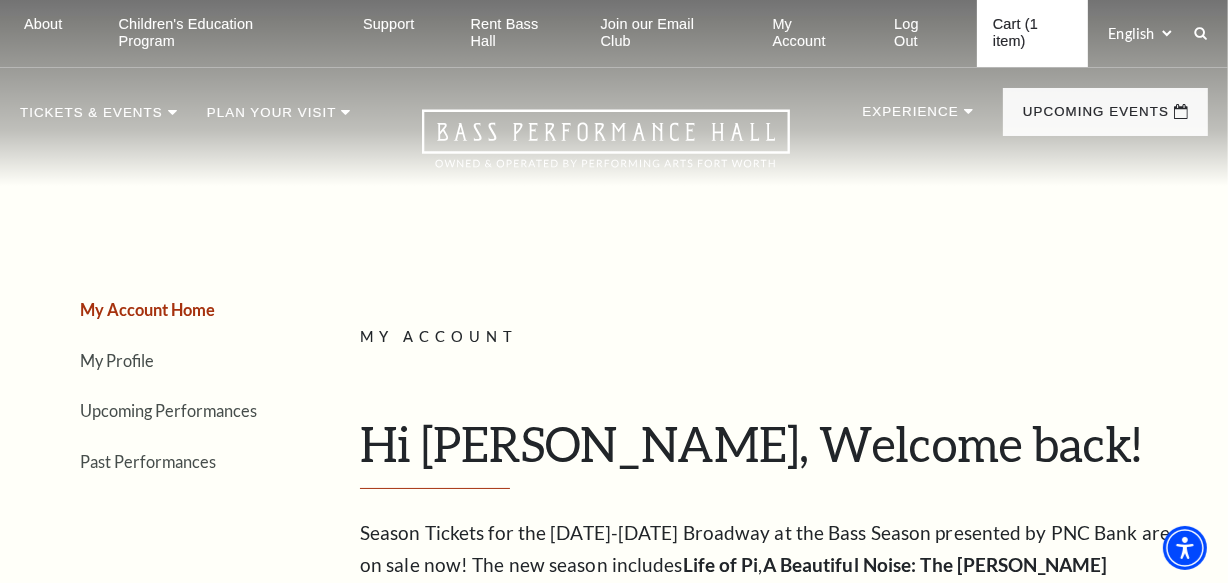 click on "Cart (1 item)" at bounding box center [1033, 33] 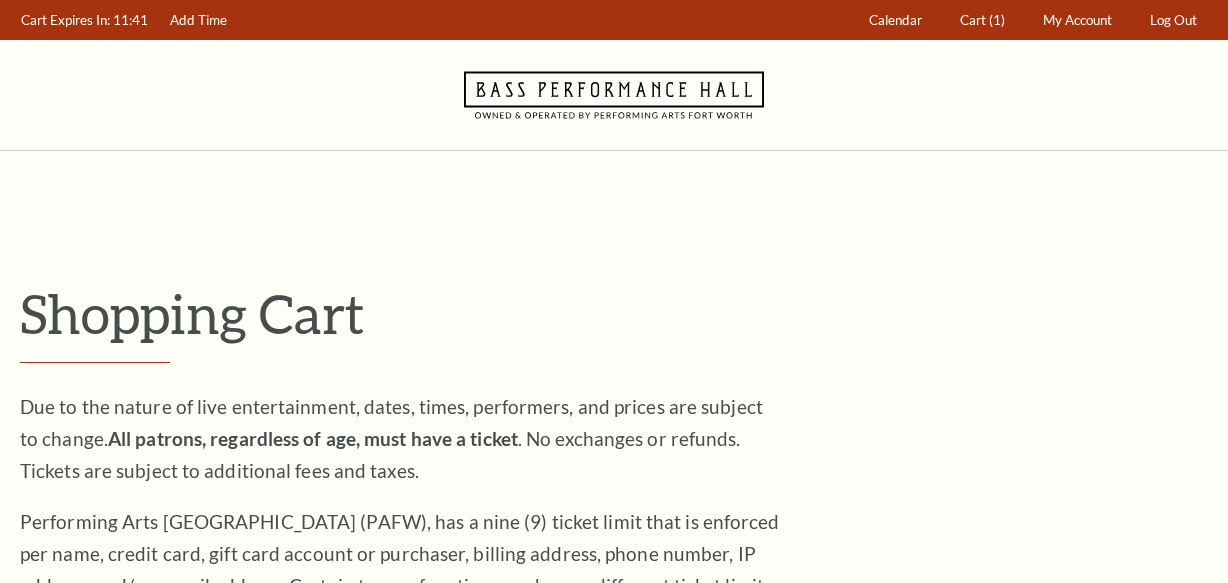 scroll, scrollTop: 454, scrollLeft: 0, axis: vertical 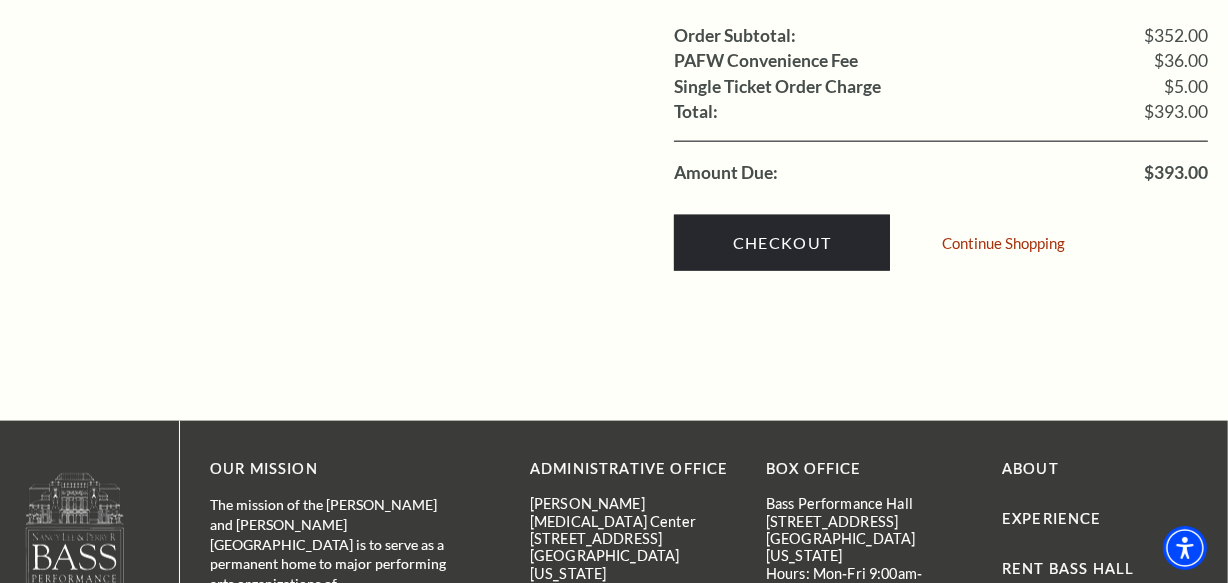 click on "Checkout
Continue Shopping" at bounding box center (941, 238) 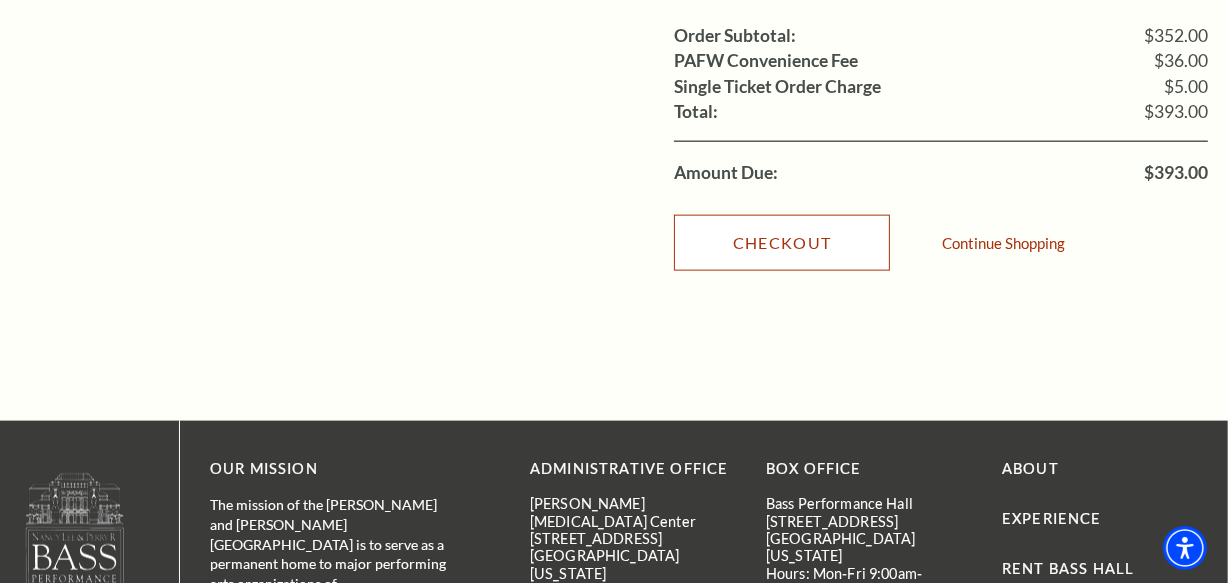 click on "Checkout" at bounding box center [782, 243] 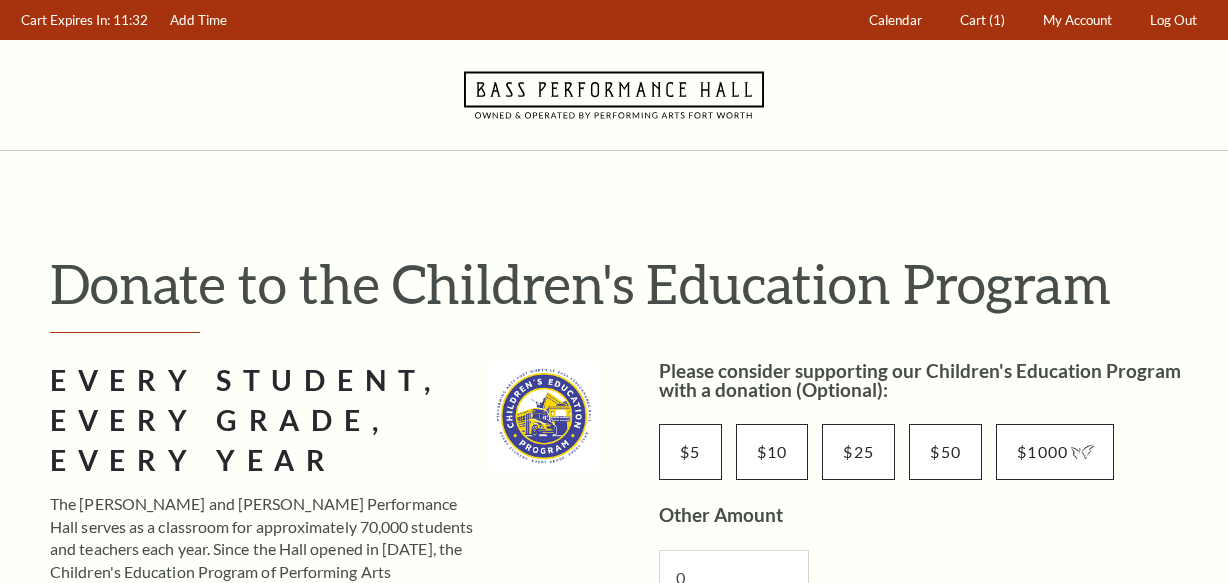 scroll, scrollTop: 0, scrollLeft: 0, axis: both 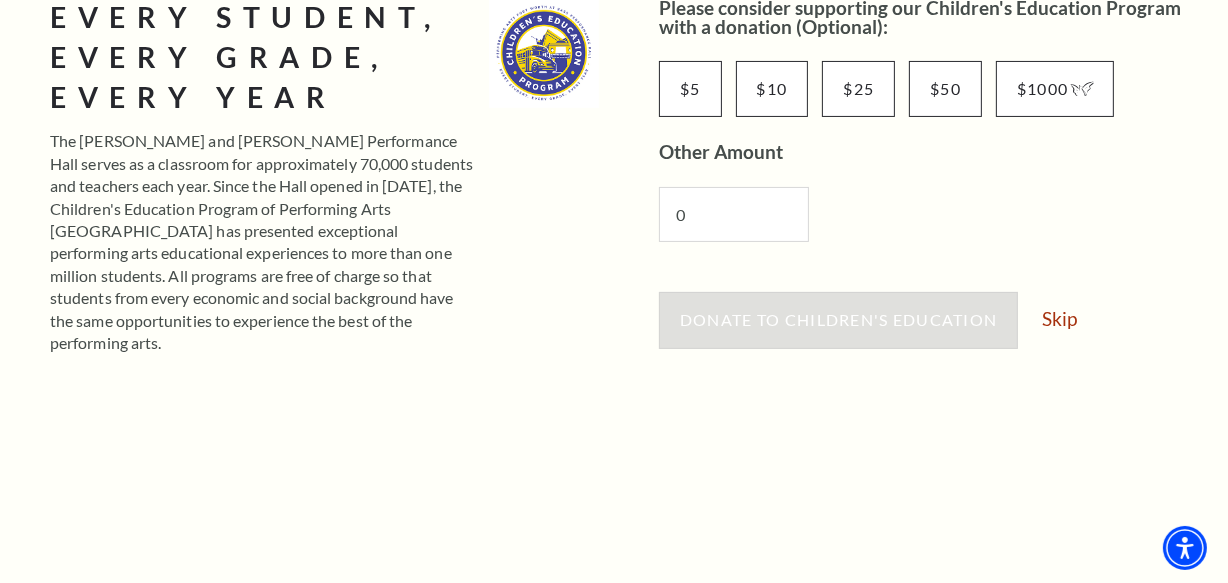 click on "Donate to Children's Education   Skip" at bounding box center [933, 330] 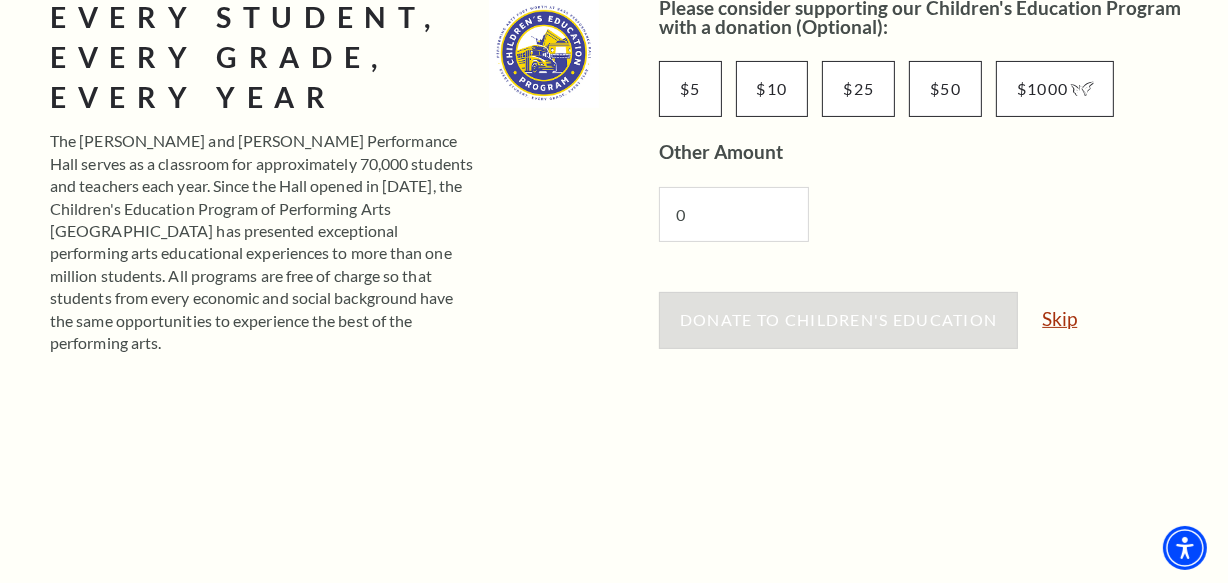 click on "Skip" at bounding box center (1059, 318) 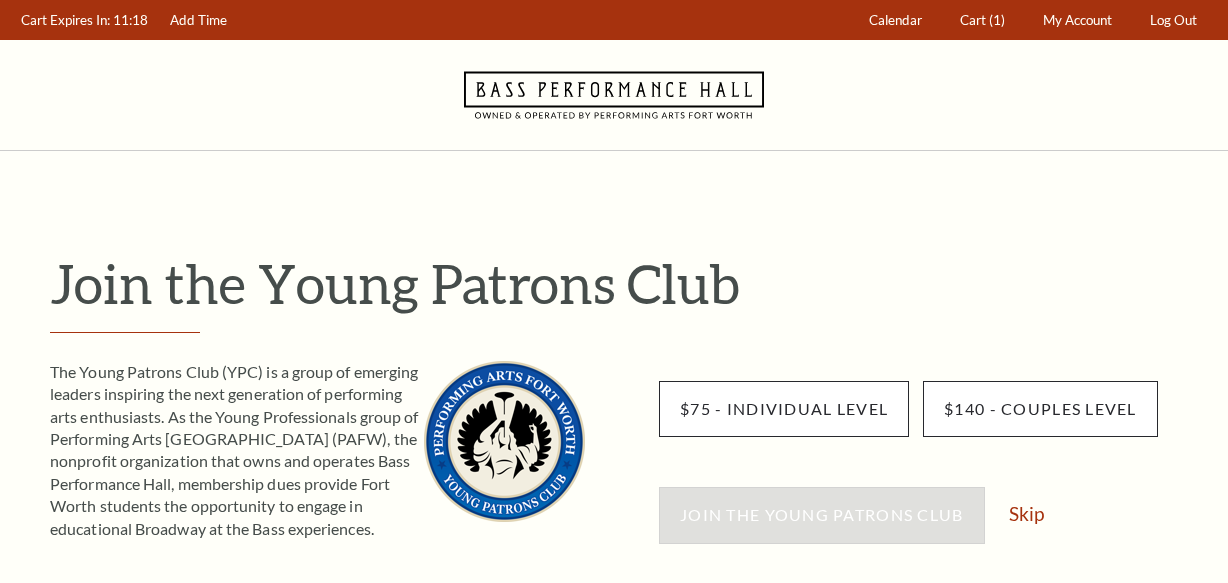 scroll, scrollTop: 0, scrollLeft: 0, axis: both 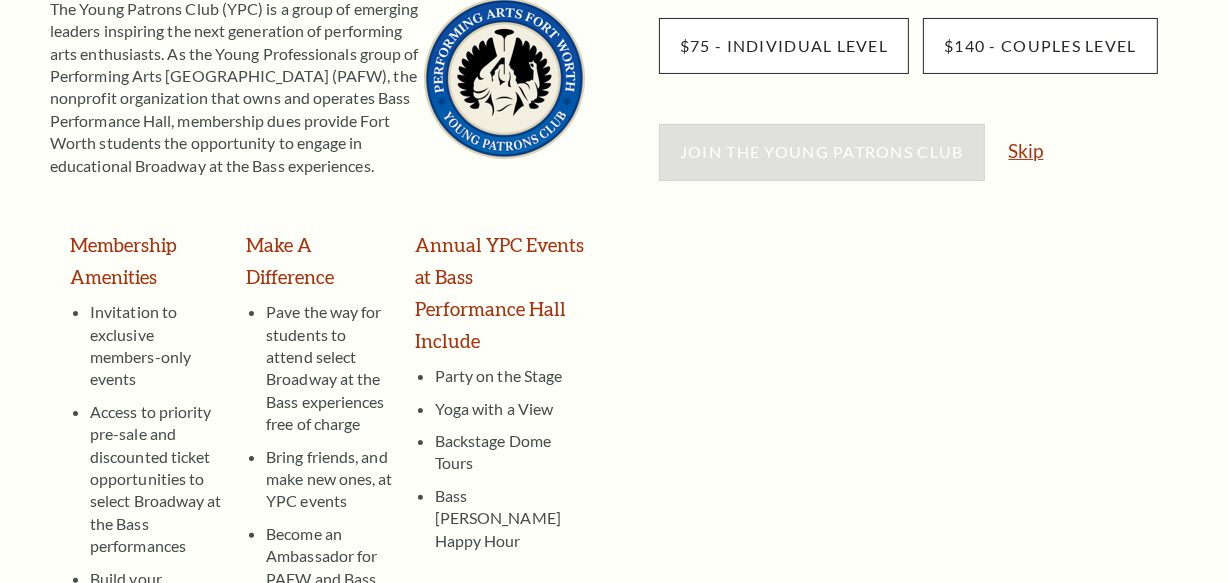 click on "Skip" at bounding box center (1026, 150) 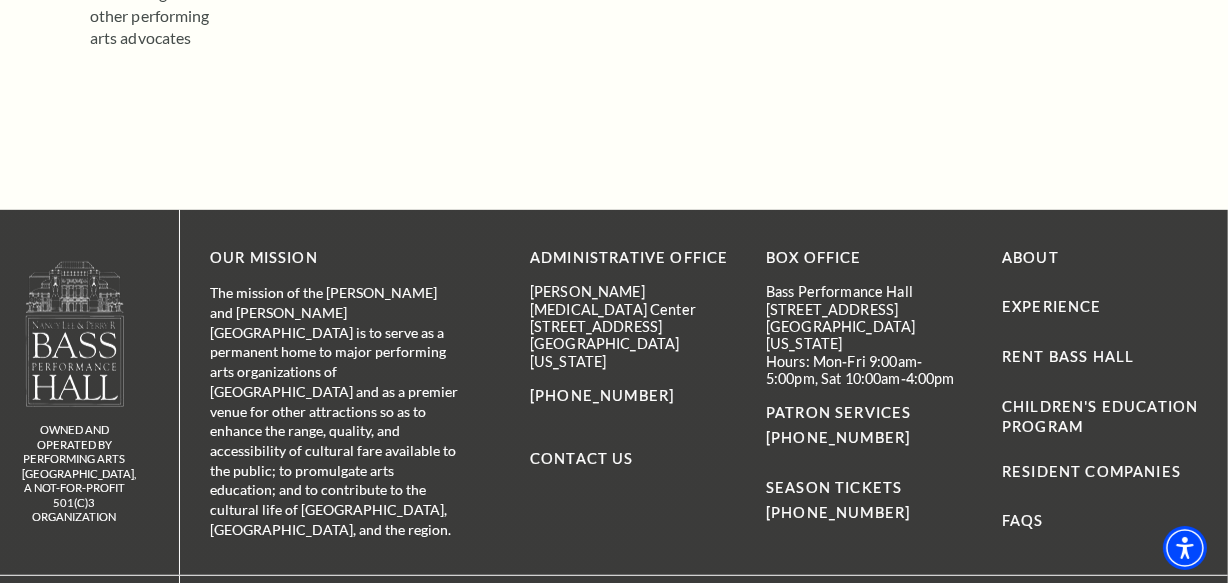 scroll, scrollTop: 1089, scrollLeft: 0, axis: vertical 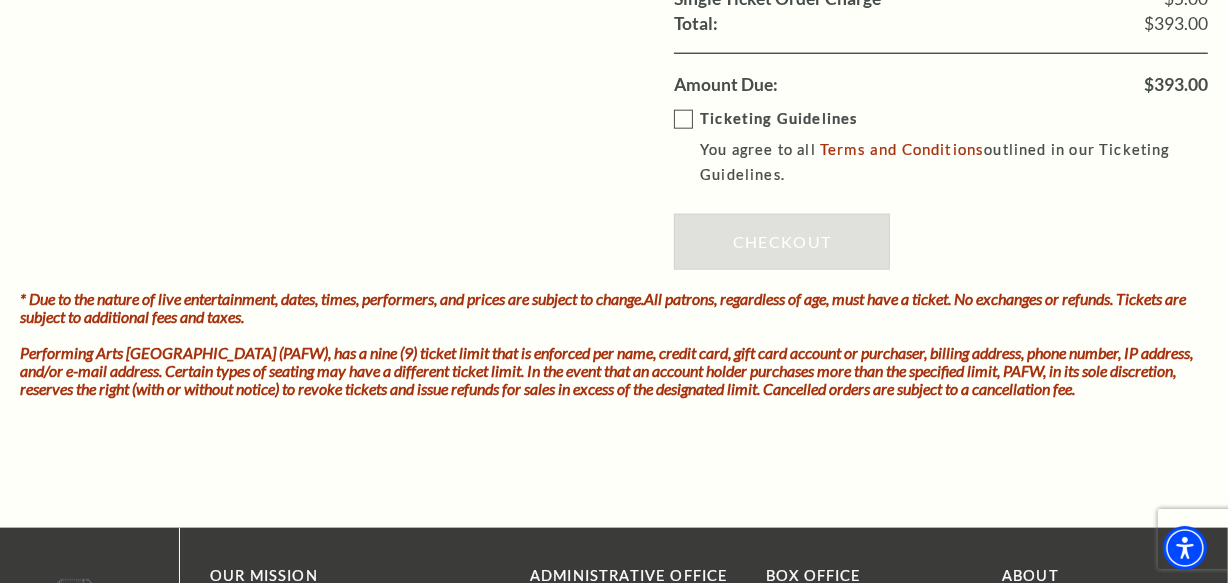 click on "Ticketing Guidelines
You agree to all   Terms and Conditions  outlined in our Ticketing Guidelines." at bounding box center (955, 147) 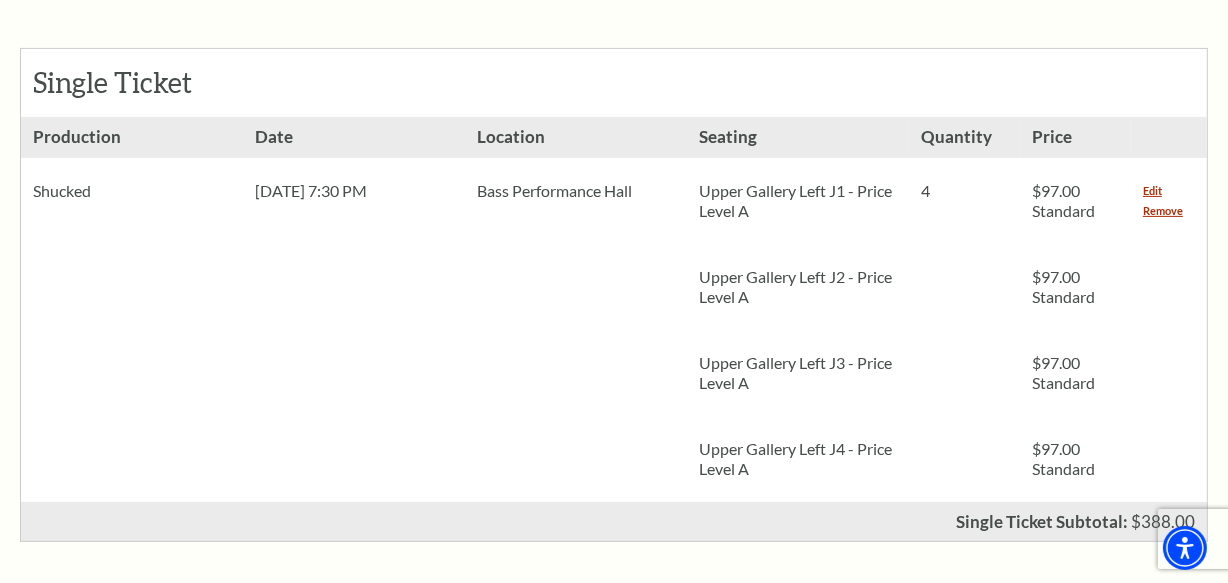 scroll, scrollTop: 545, scrollLeft: 0, axis: vertical 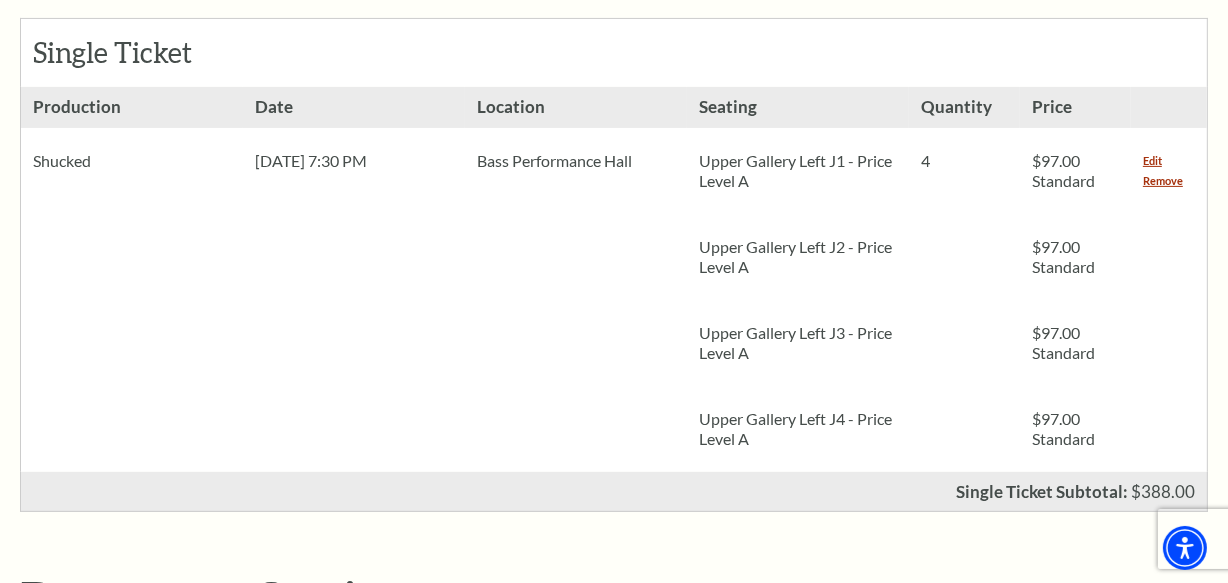 drag, startPoint x: 1164, startPoint y: 180, endPoint x: 1075, endPoint y: 180, distance: 89 